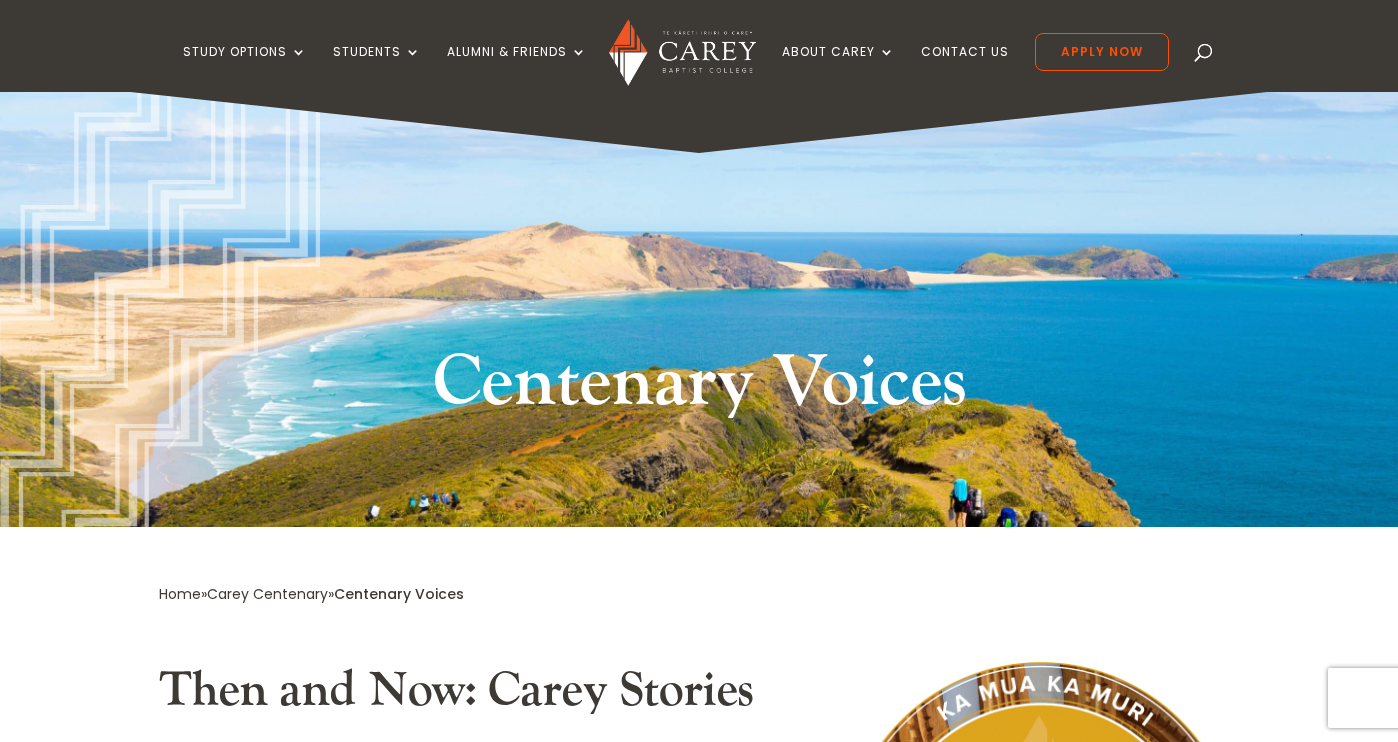 scroll, scrollTop: 0, scrollLeft: 0, axis: both 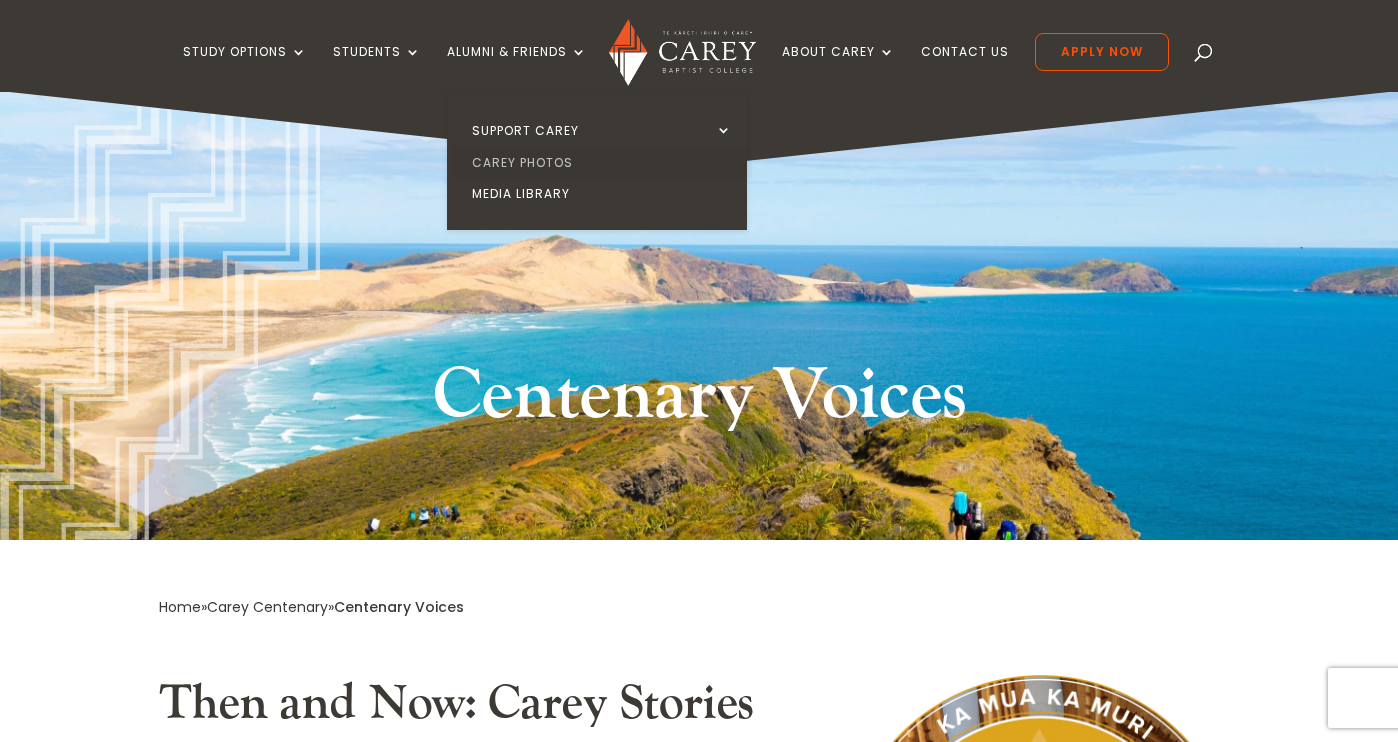 click on "Carey Photos" at bounding box center (602, 163) 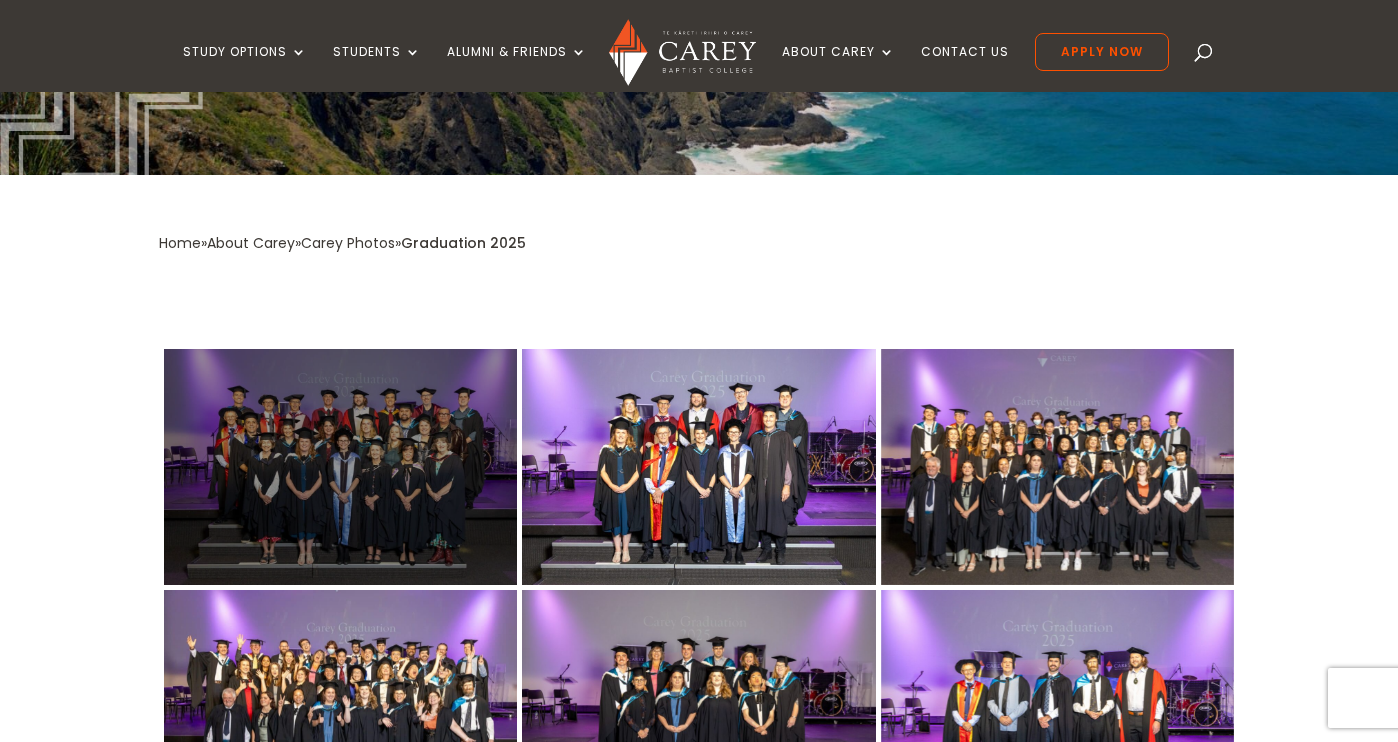 scroll, scrollTop: 357, scrollLeft: 0, axis: vertical 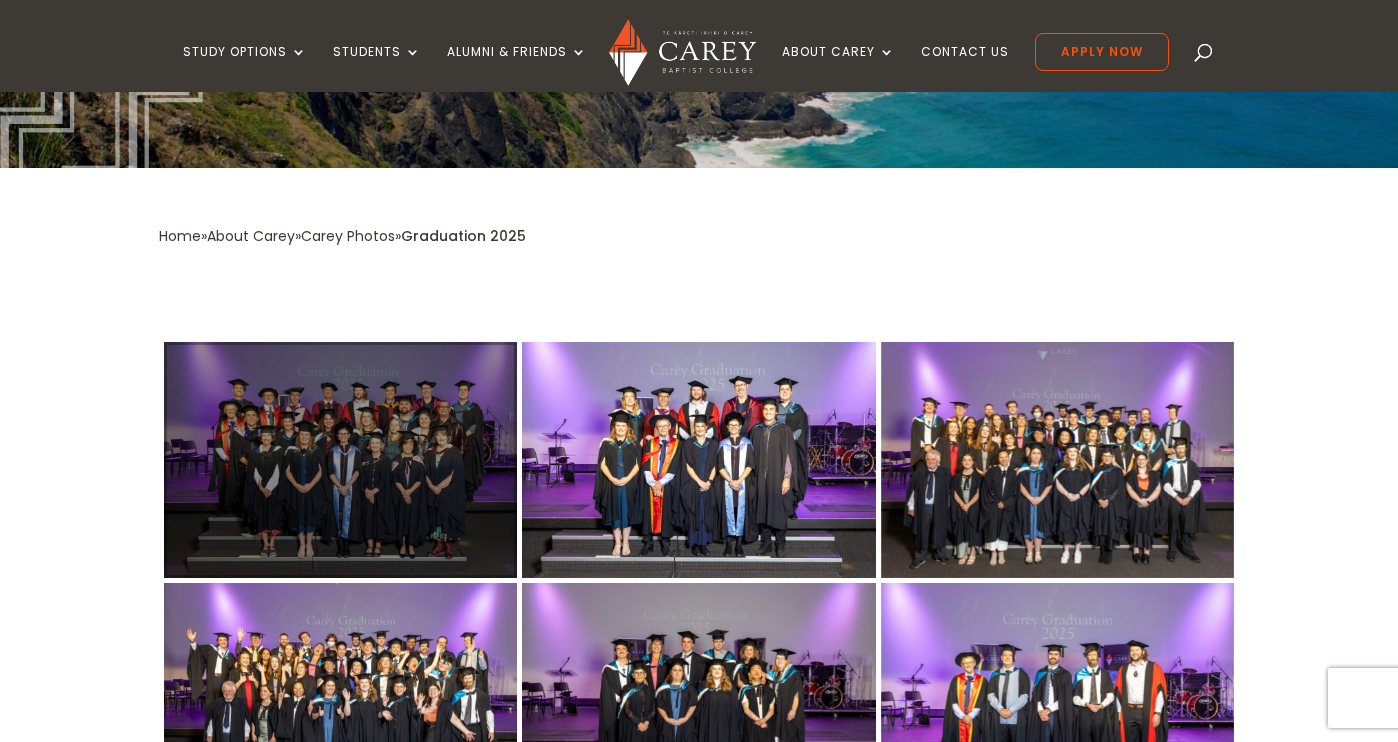 click at bounding box center [340, 460] 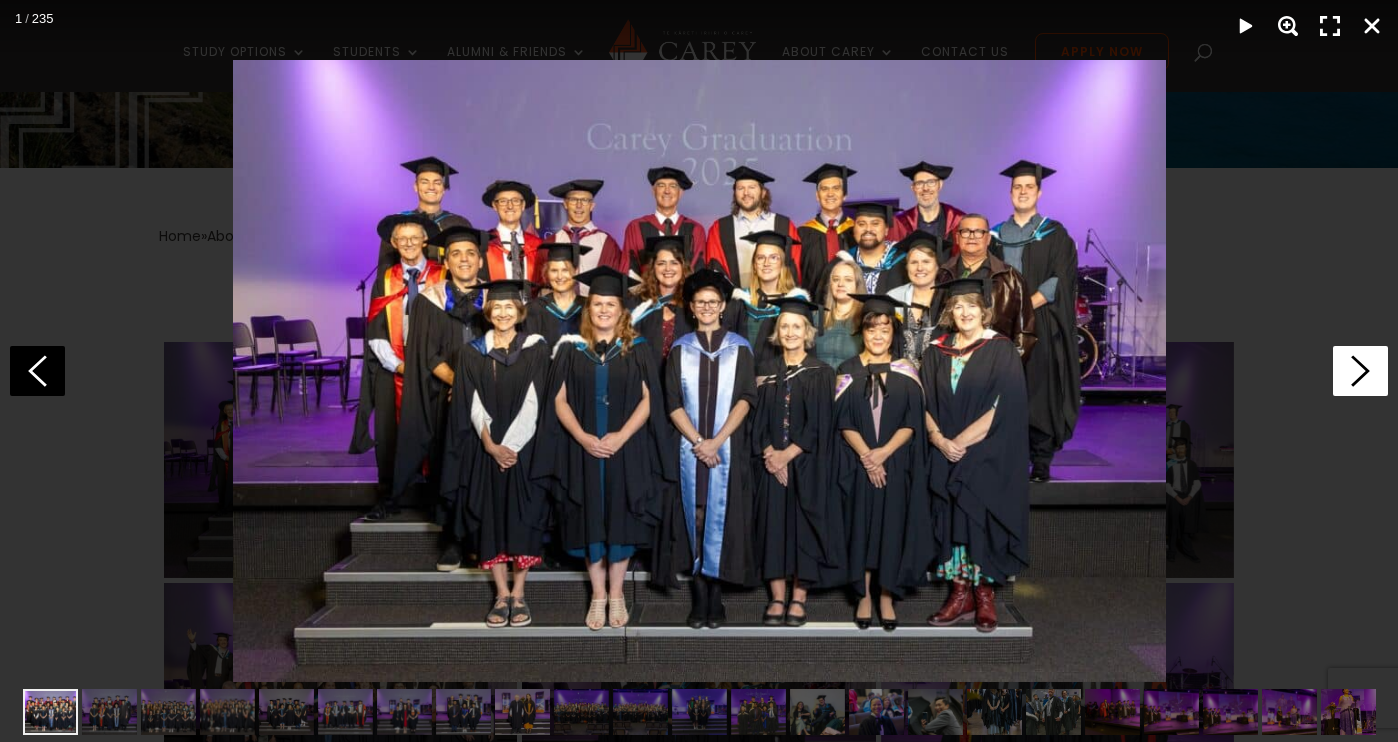 click 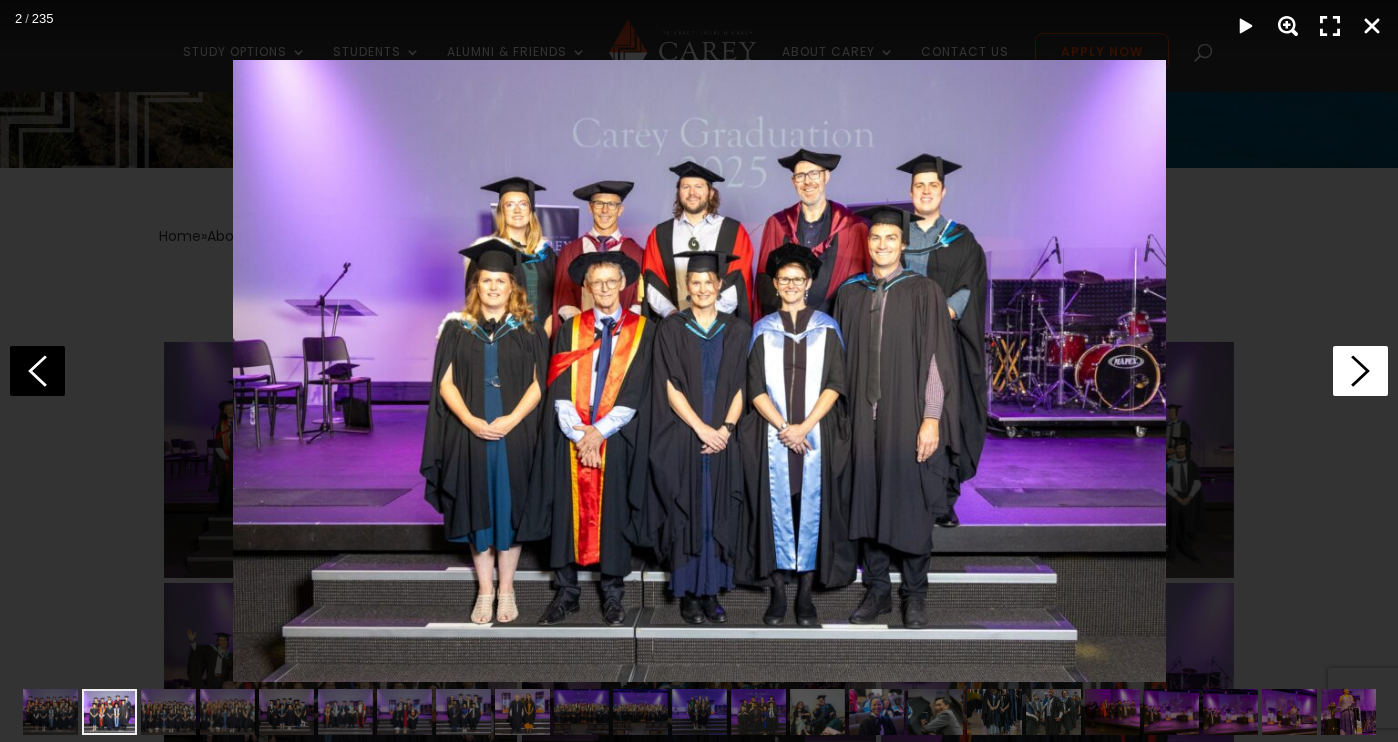 click 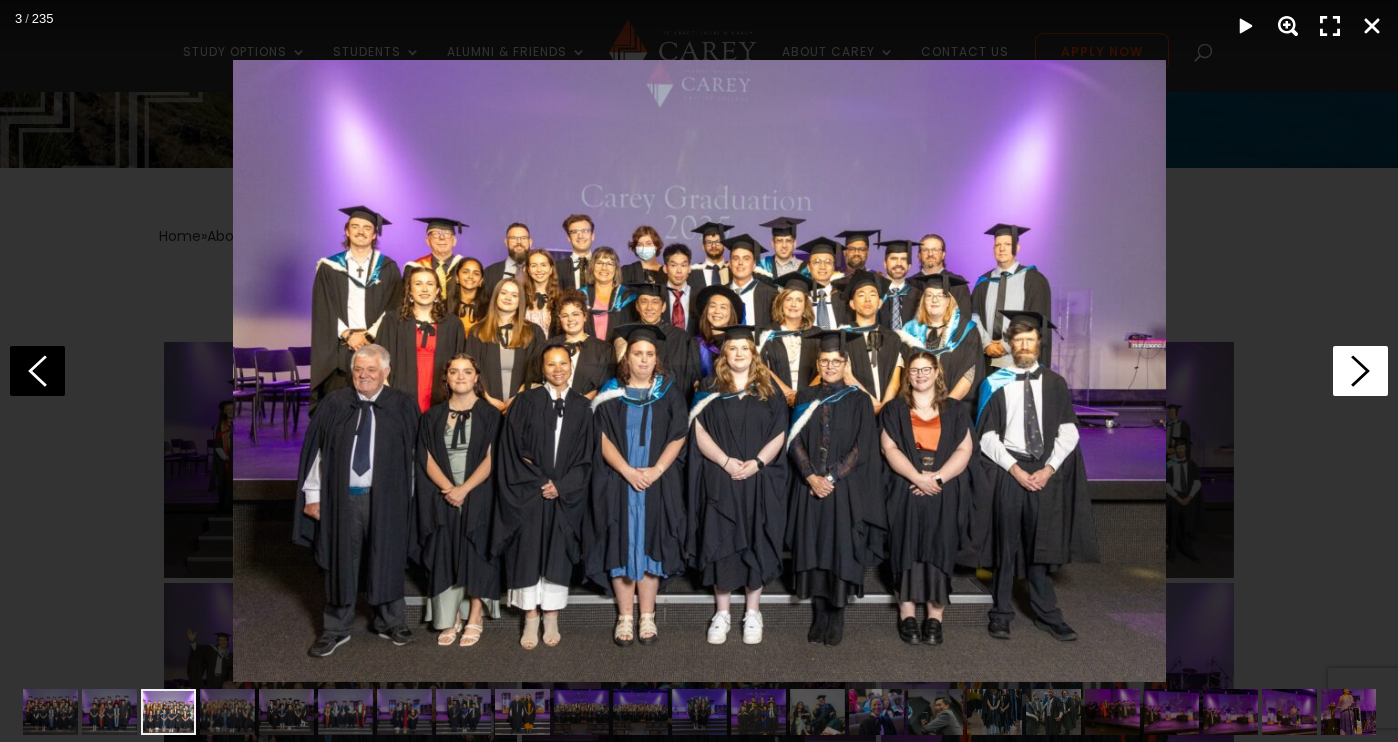 click 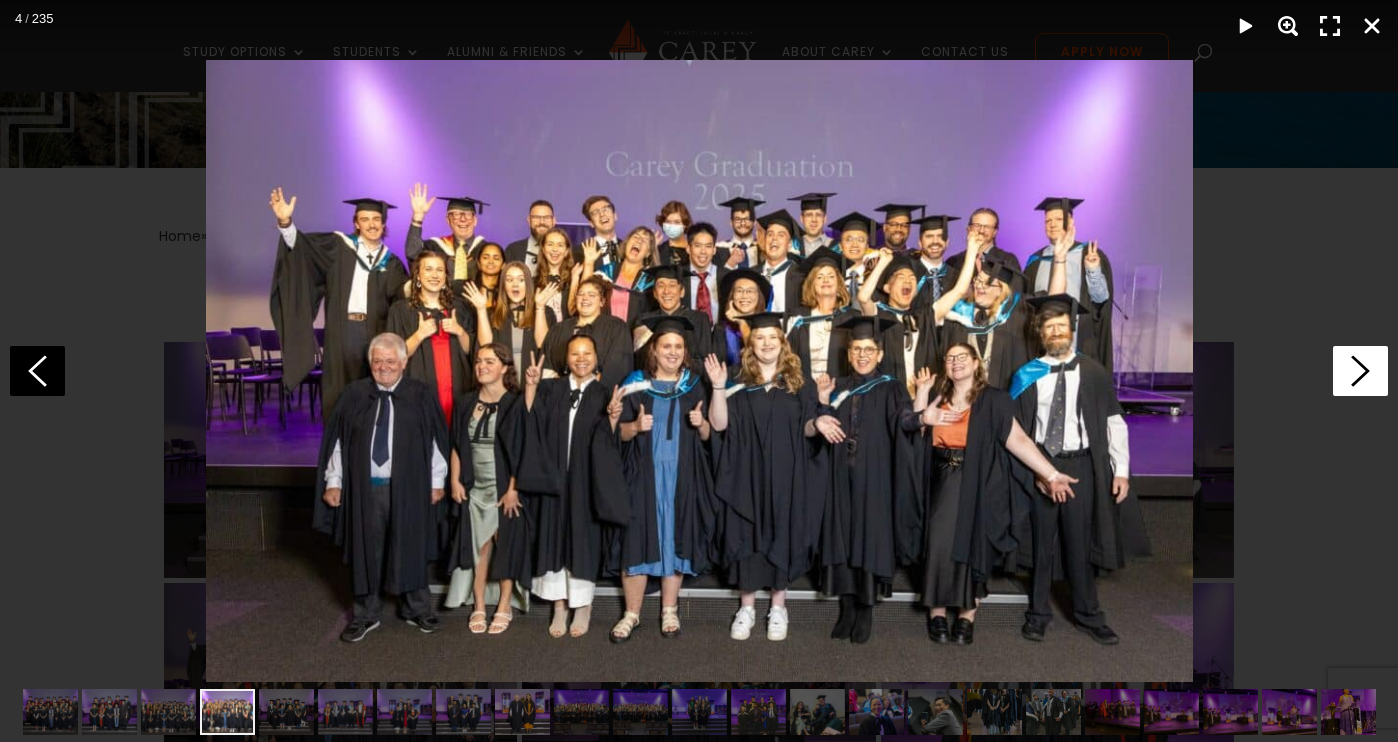 click 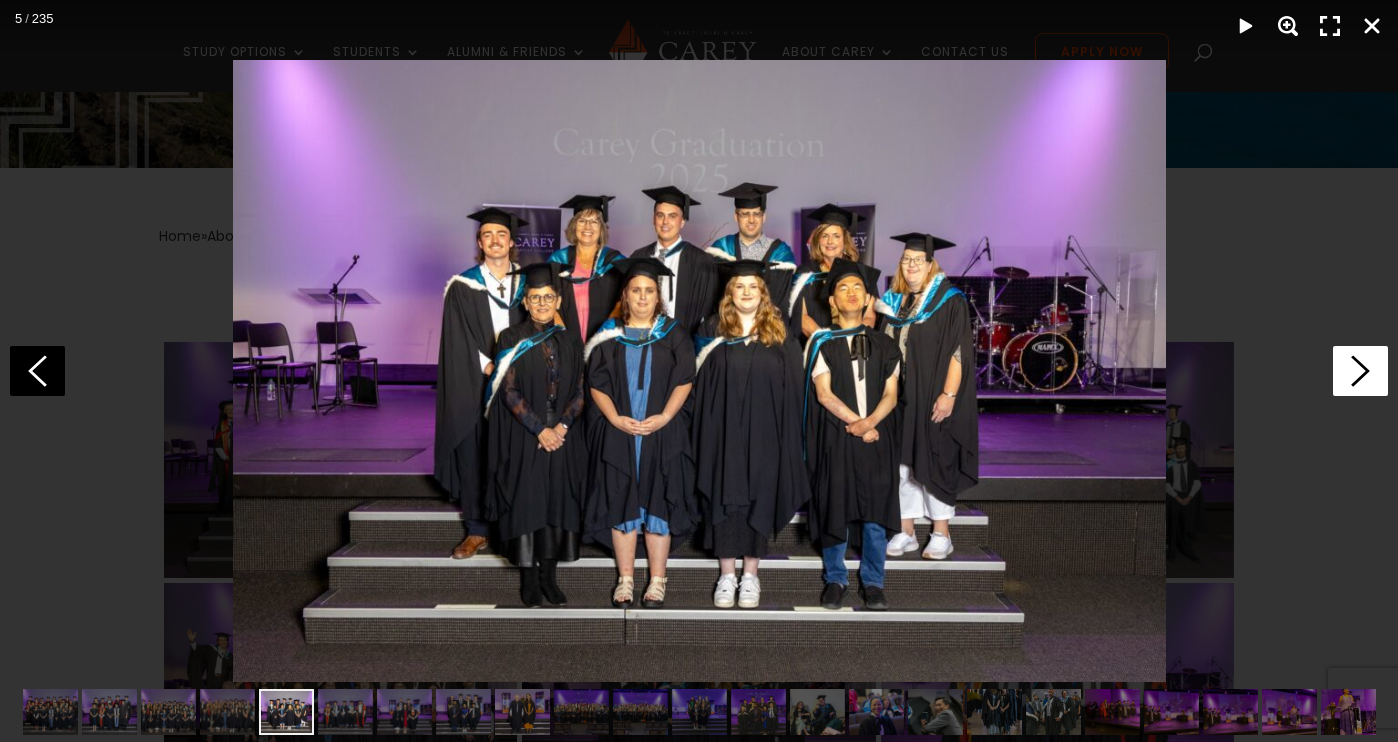 click 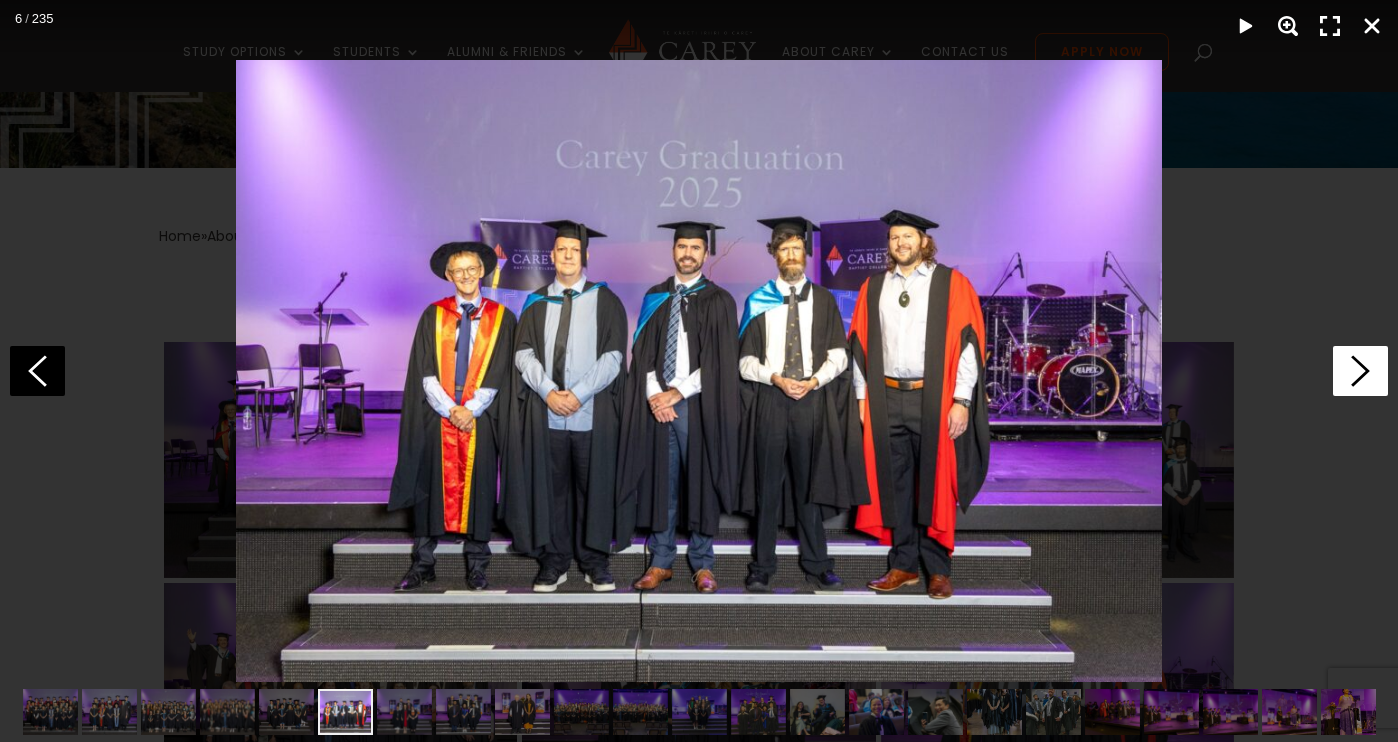 click 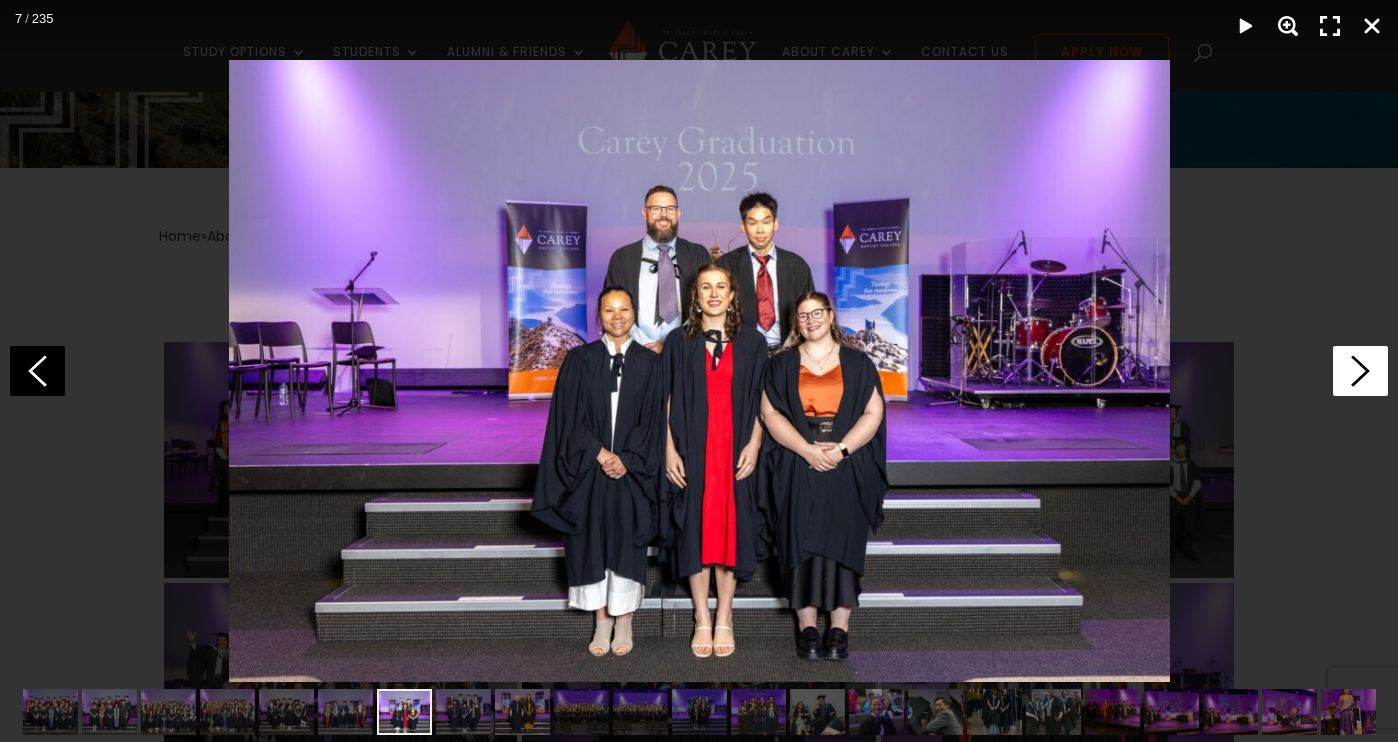 click 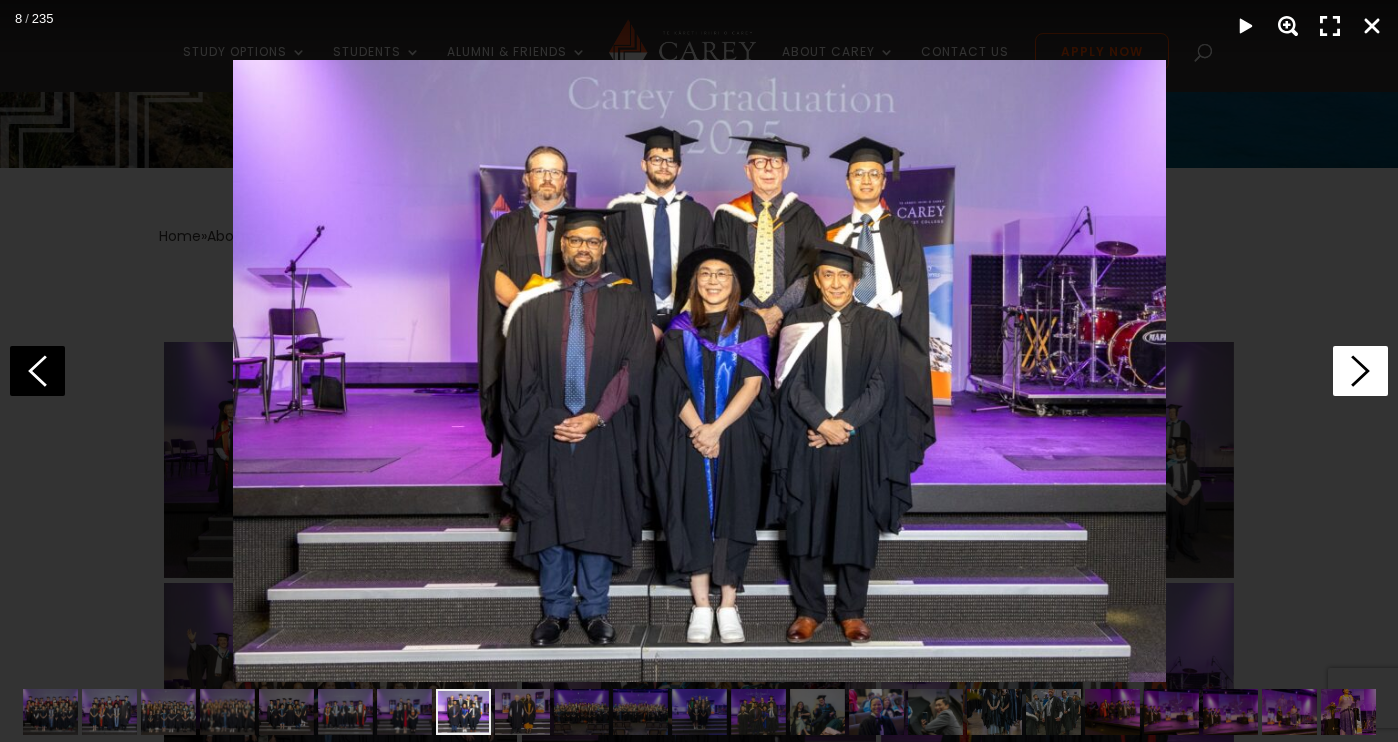 click 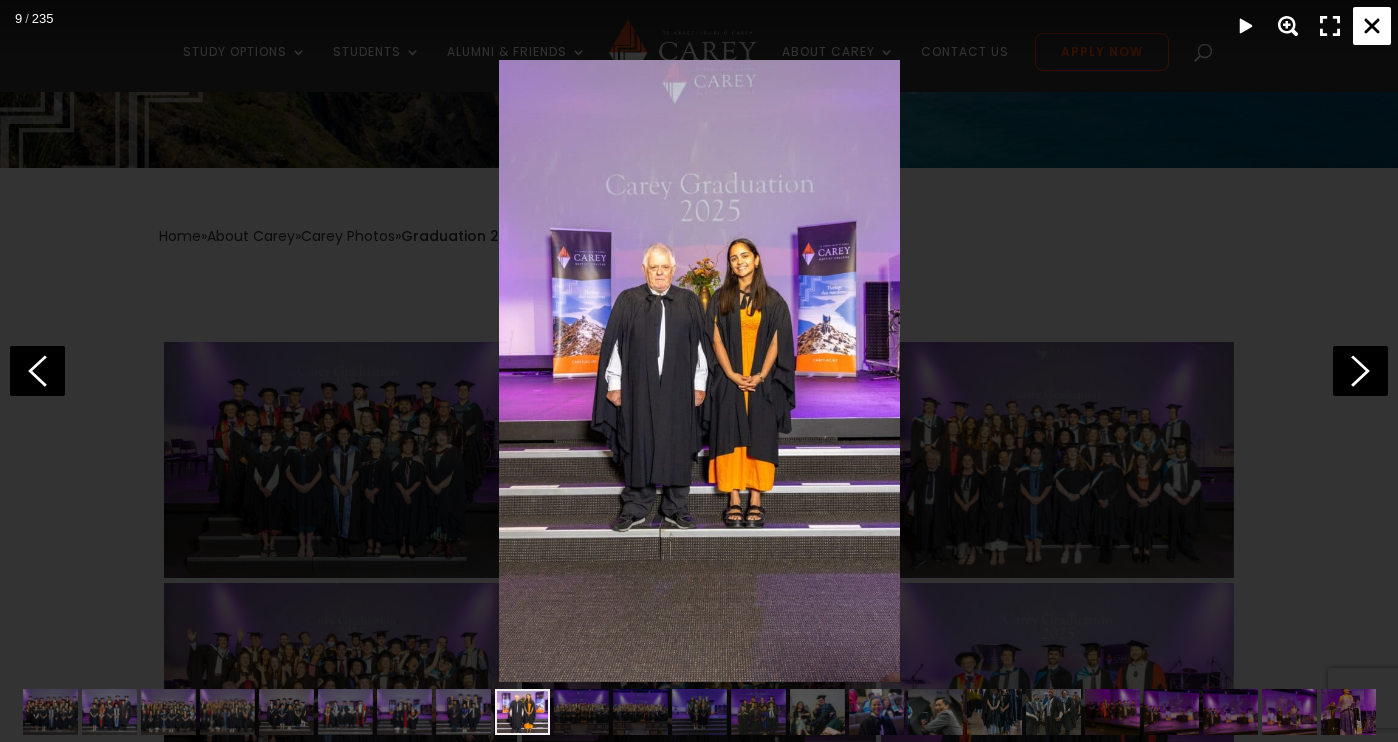 click at bounding box center [1372, 26] 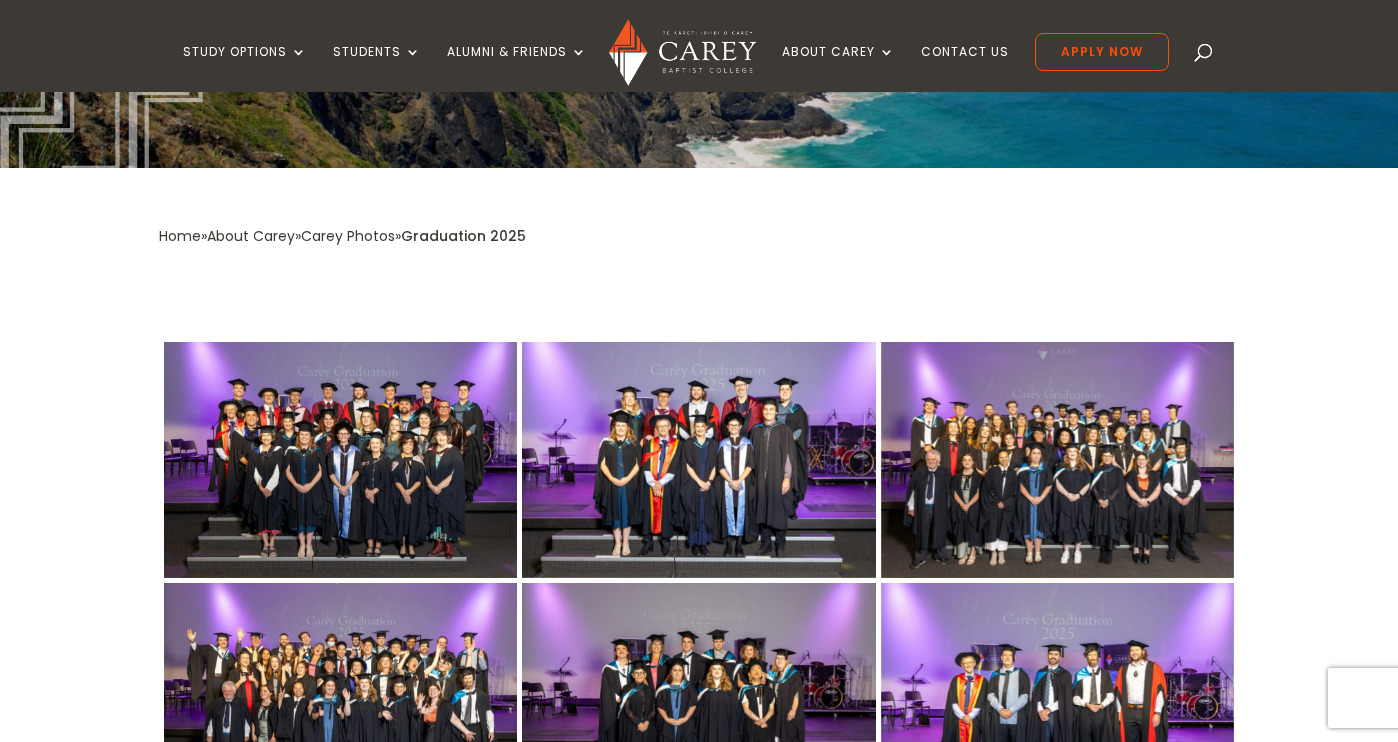 click on "Carey Photos" at bounding box center [348, 236] 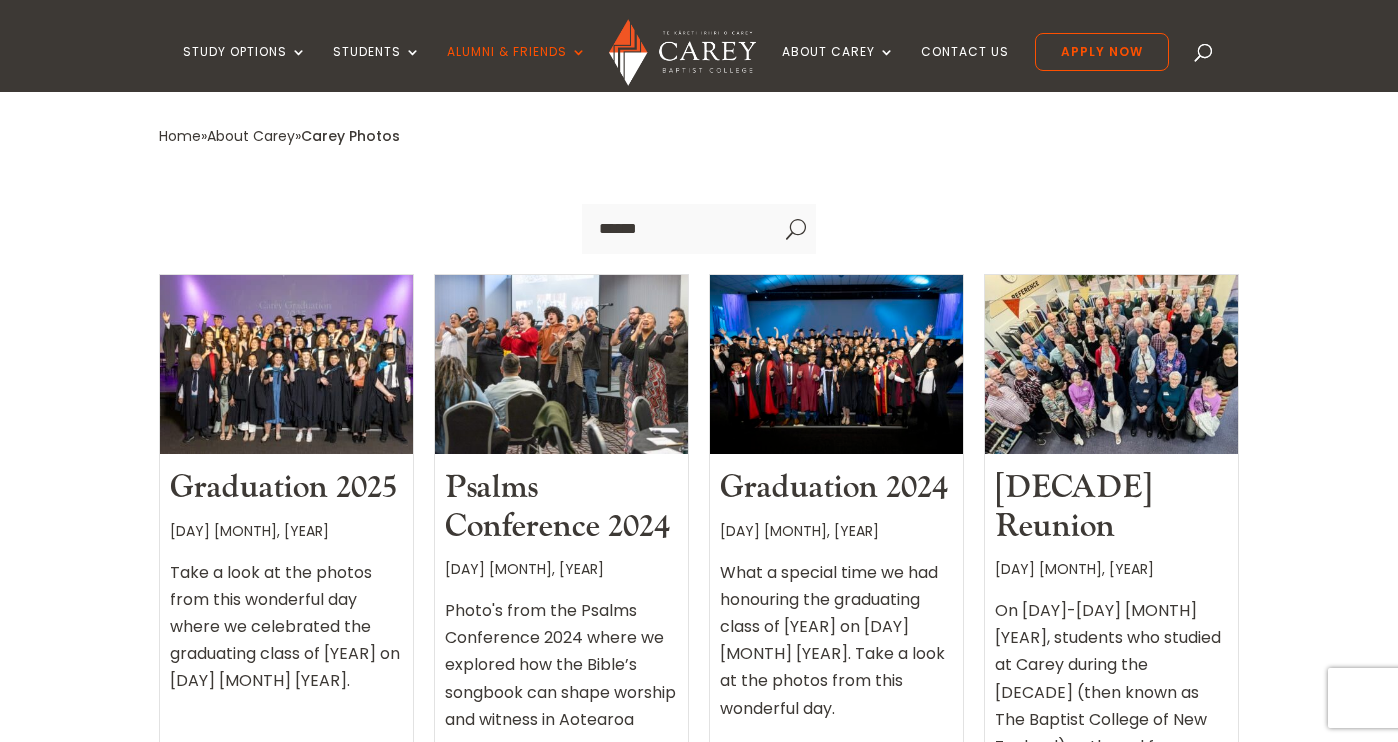 scroll, scrollTop: 509, scrollLeft: 0, axis: vertical 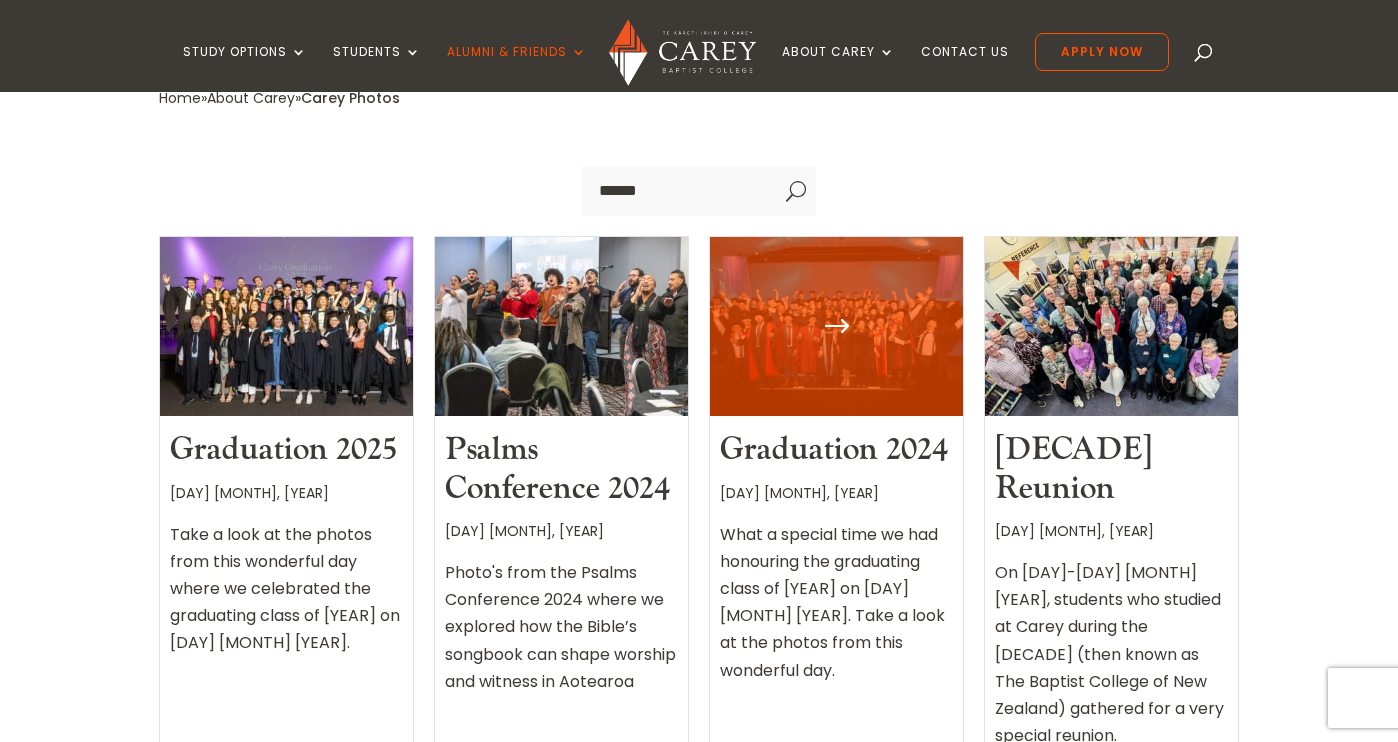 click on "Graduation 2024" at bounding box center [834, 449] 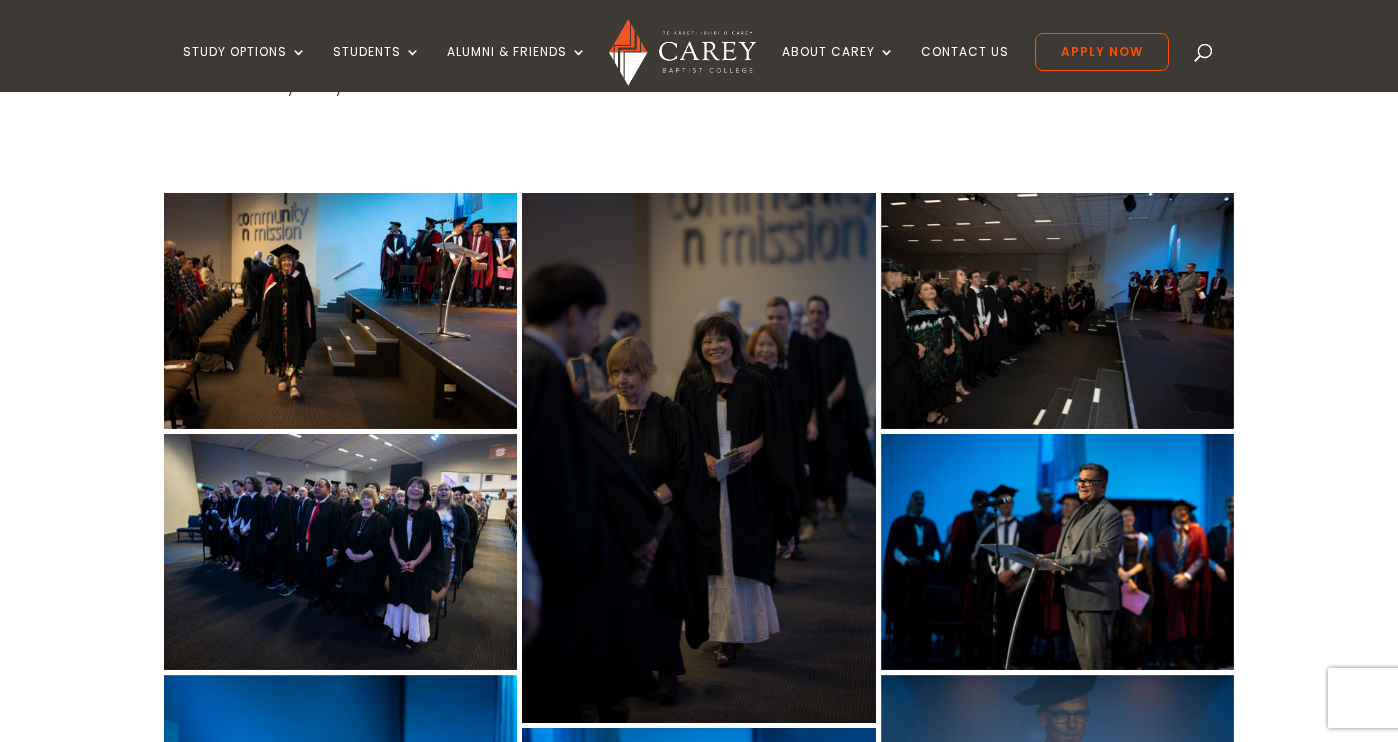scroll, scrollTop: 509, scrollLeft: 0, axis: vertical 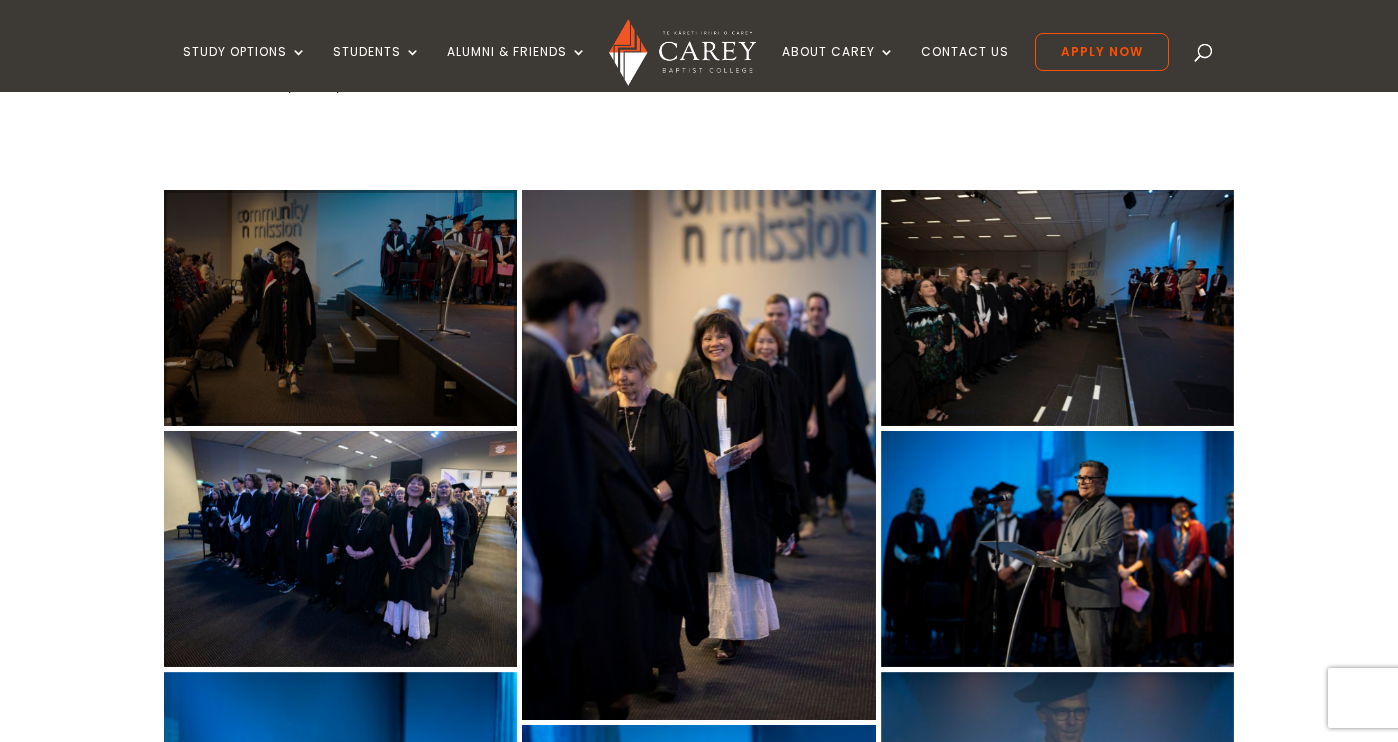 click at bounding box center [340, 308] 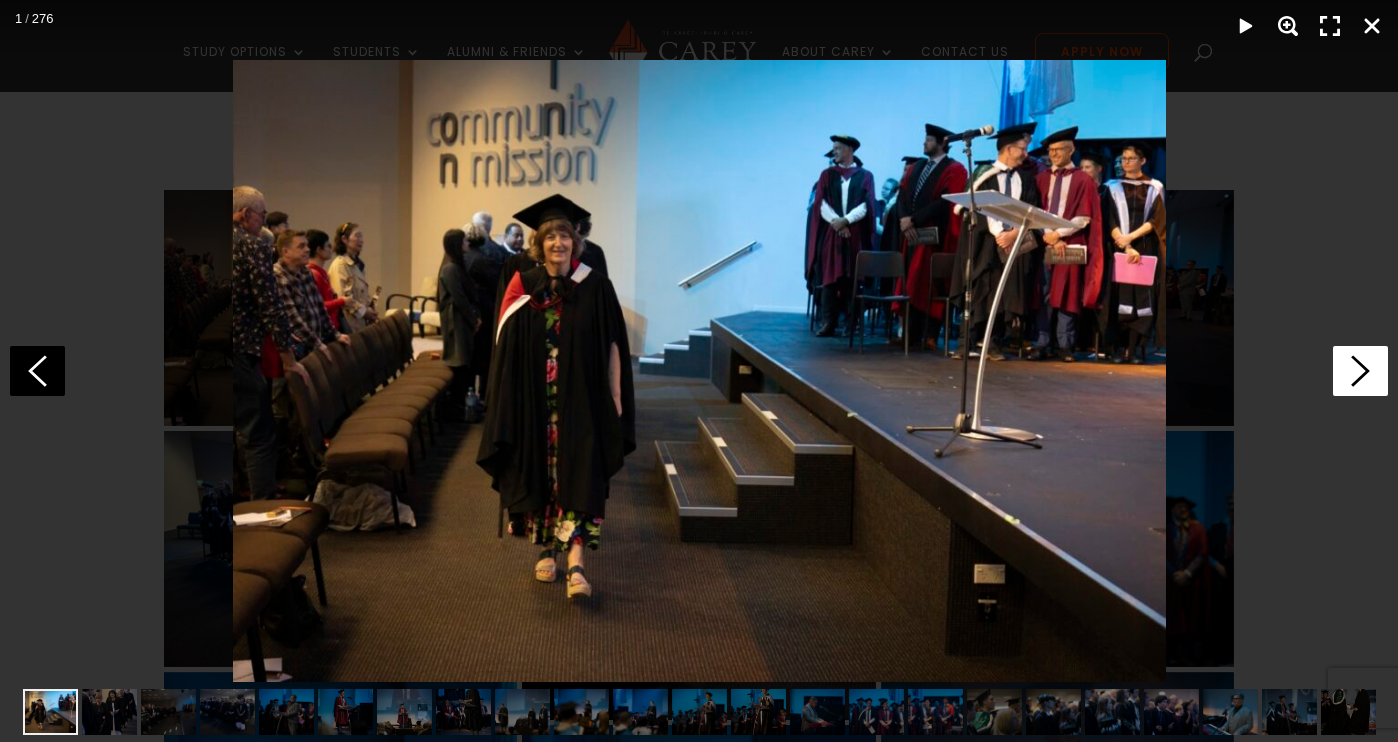 click 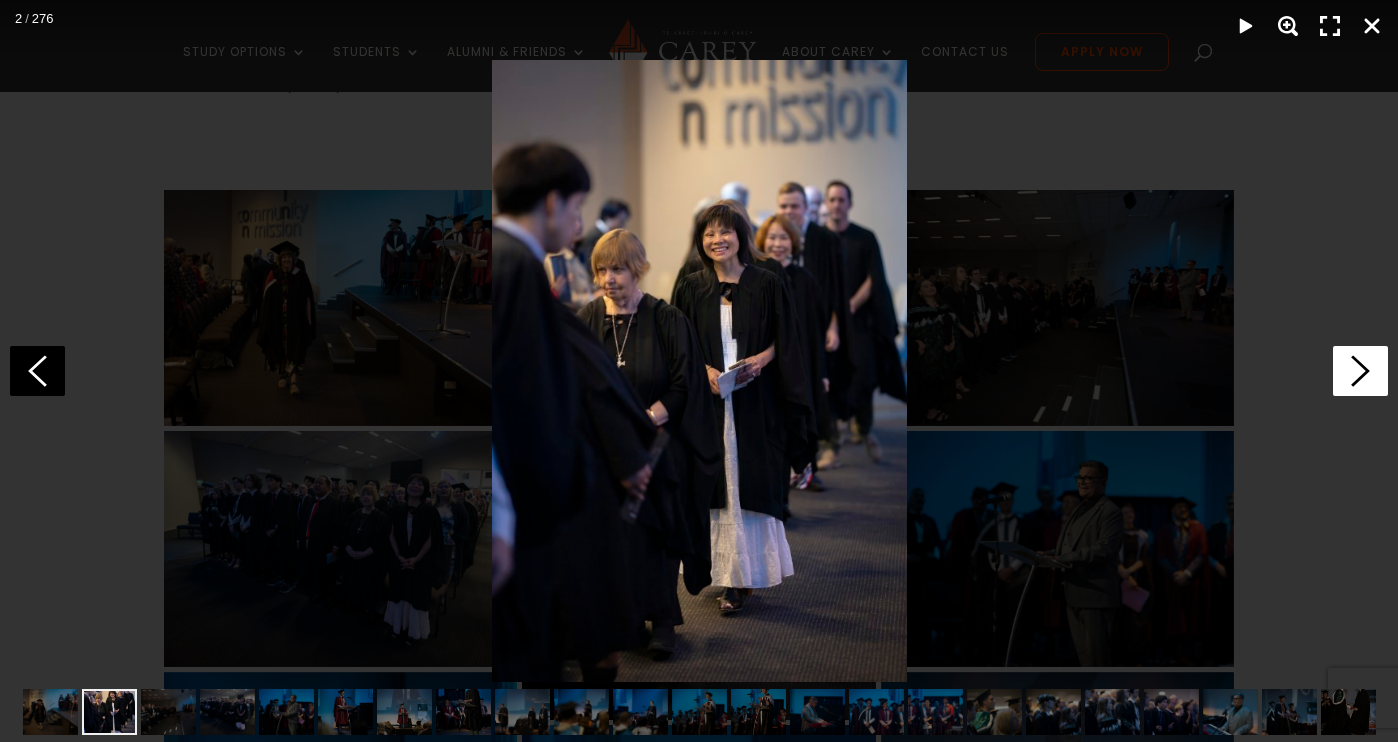 click 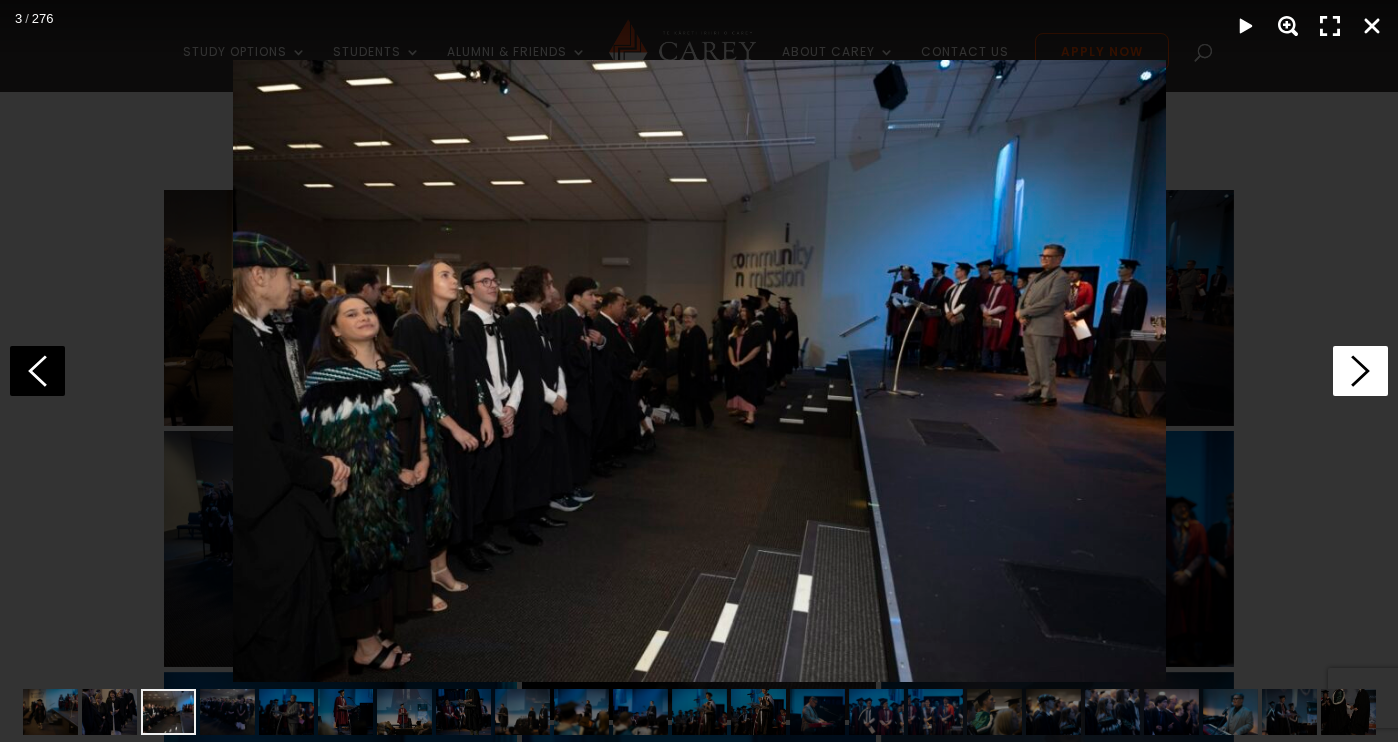 click 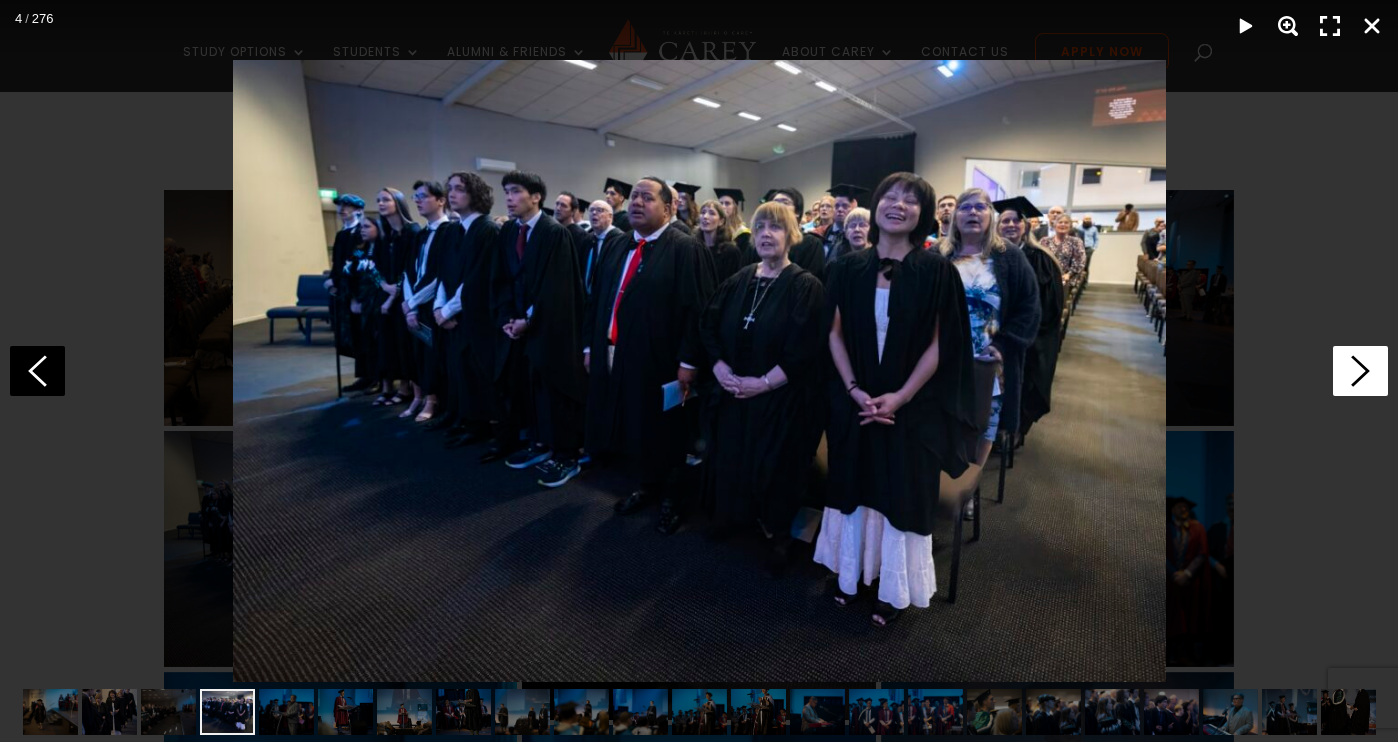 click 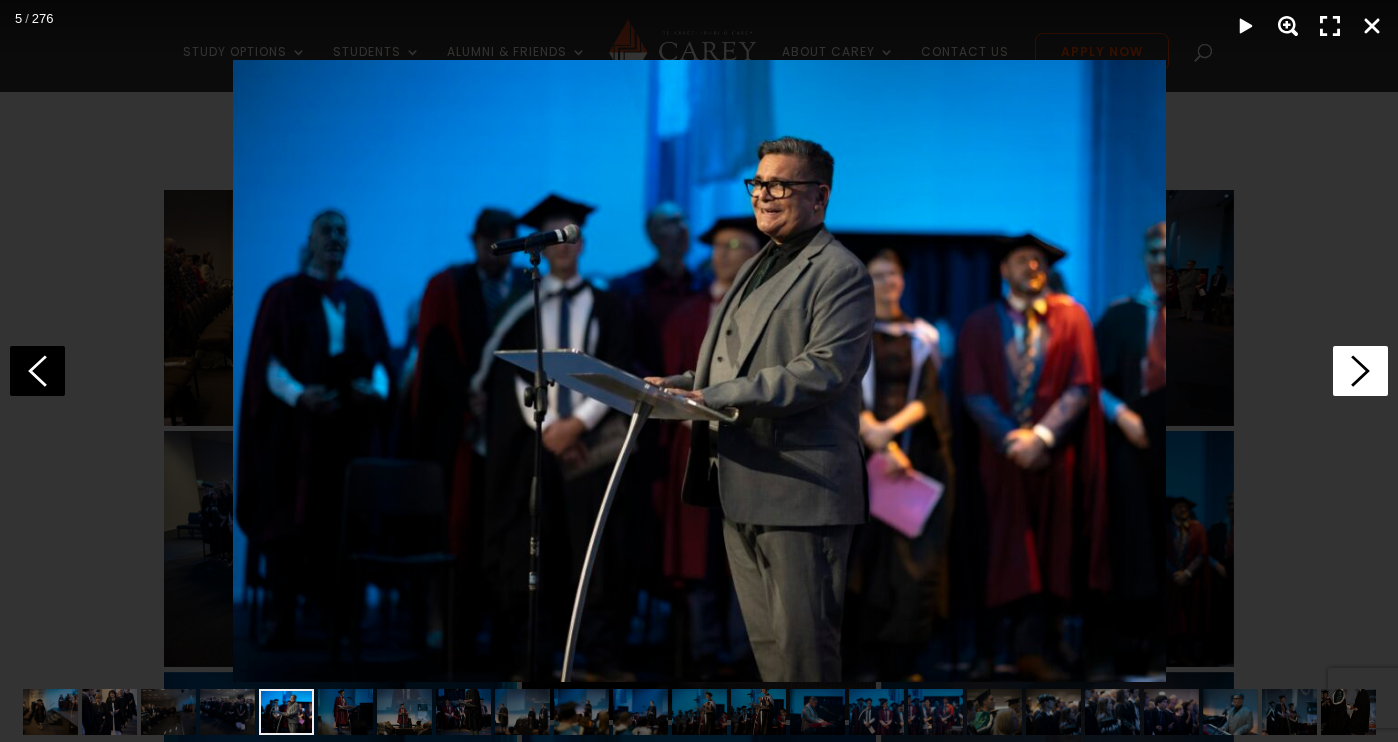 click 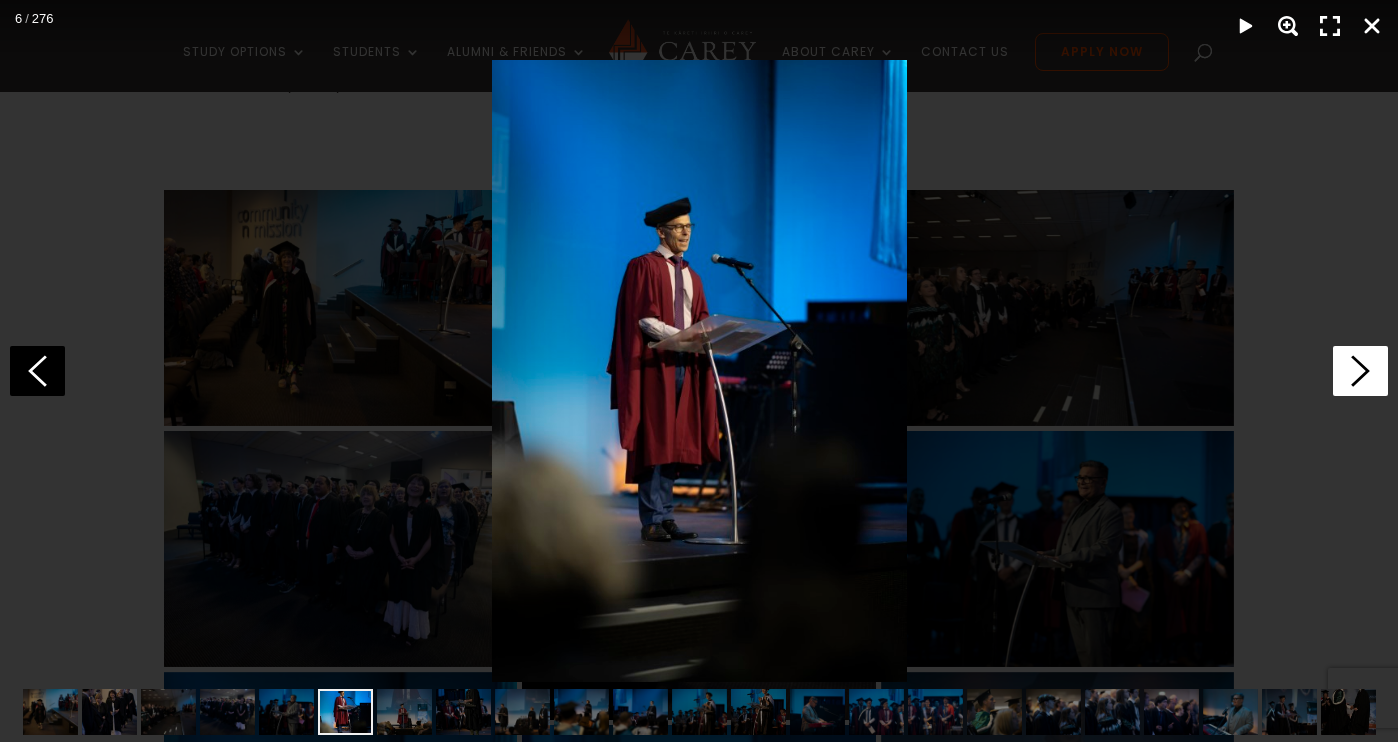 click 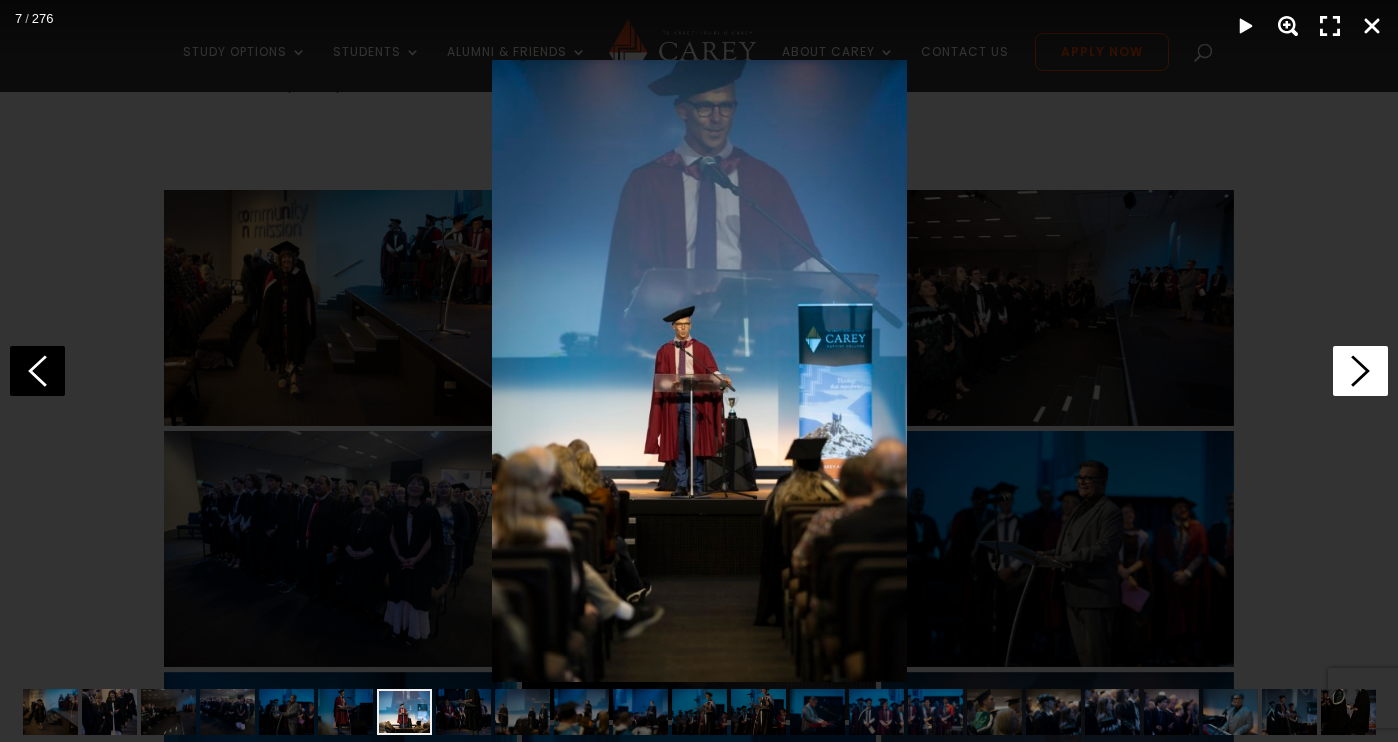 click 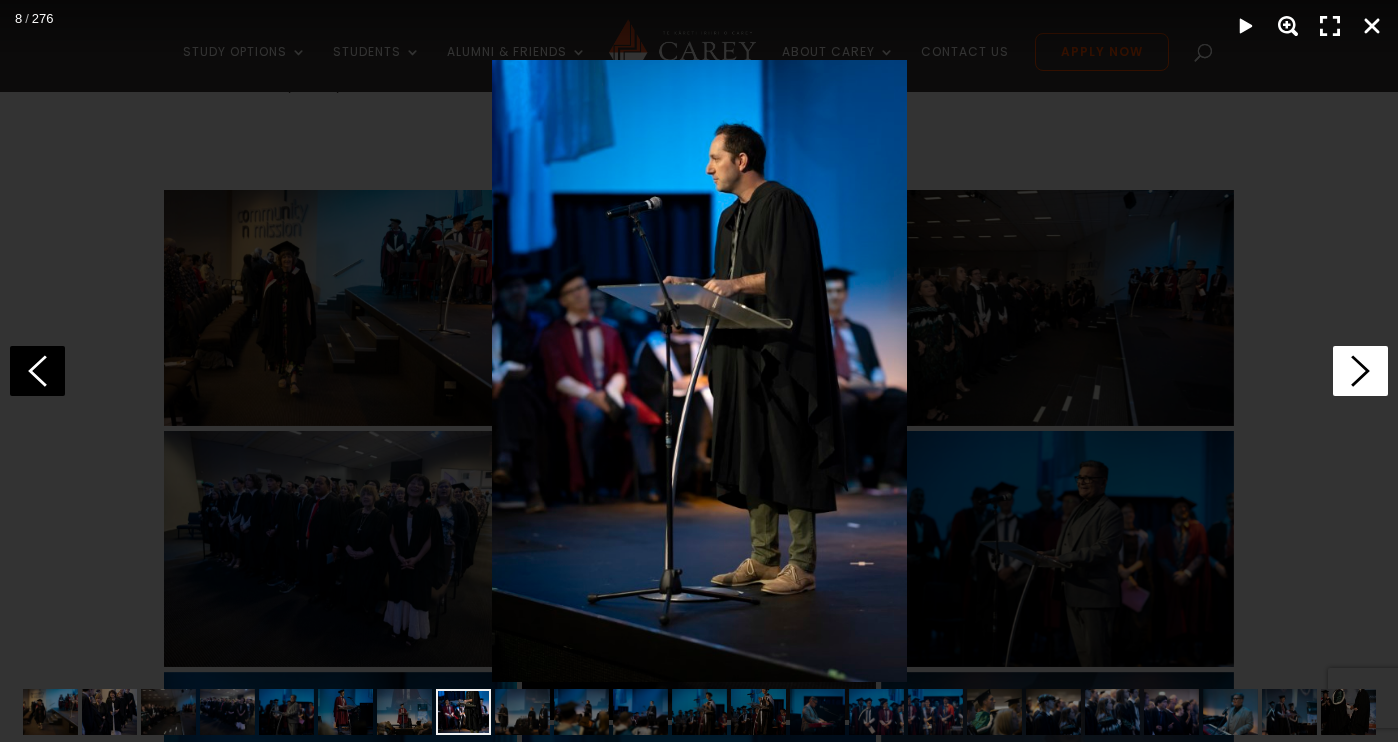 click 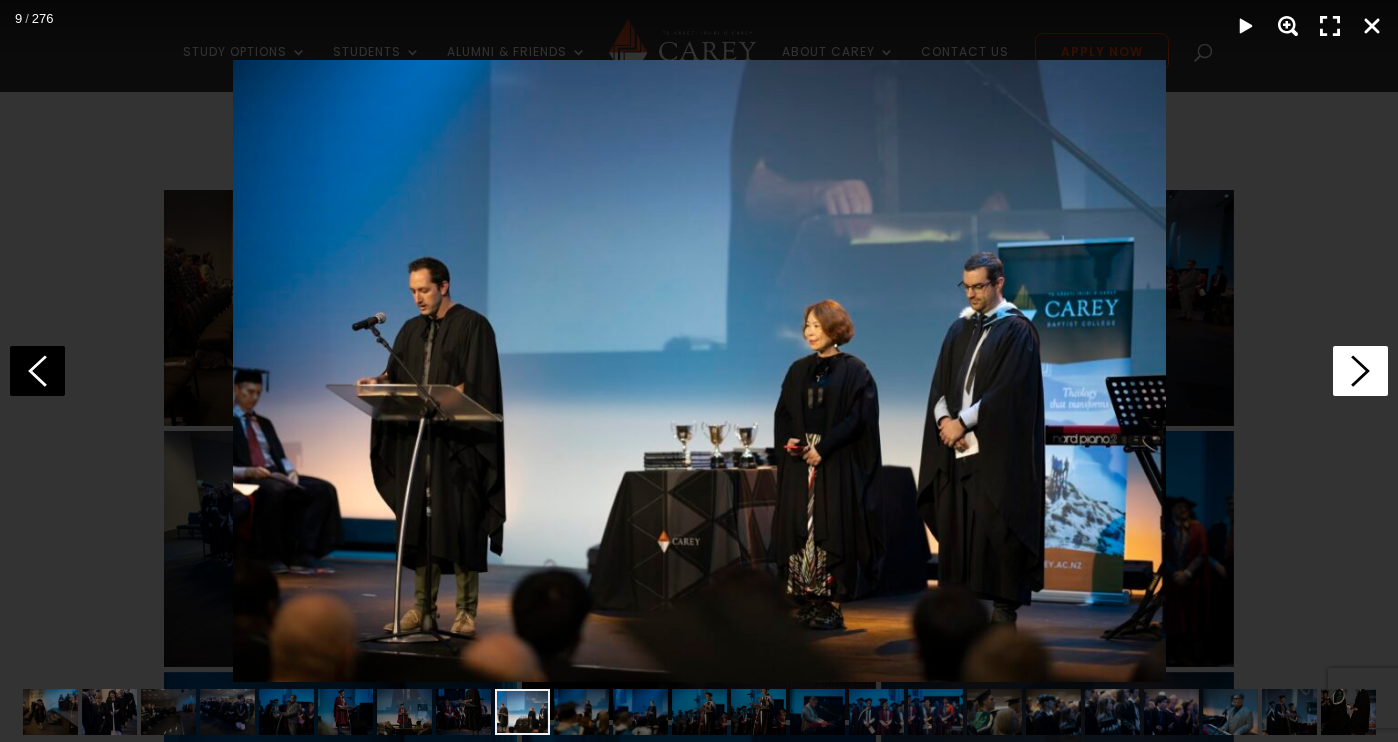 click 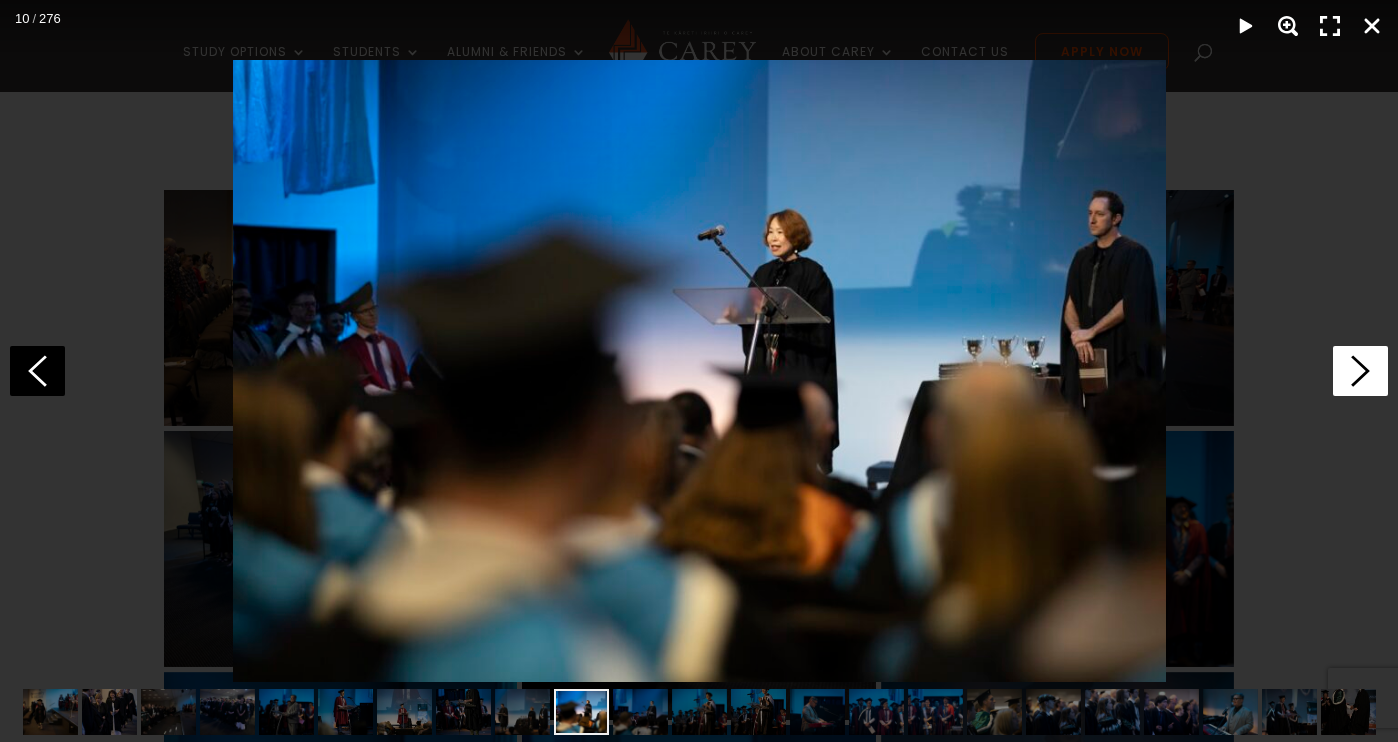 click 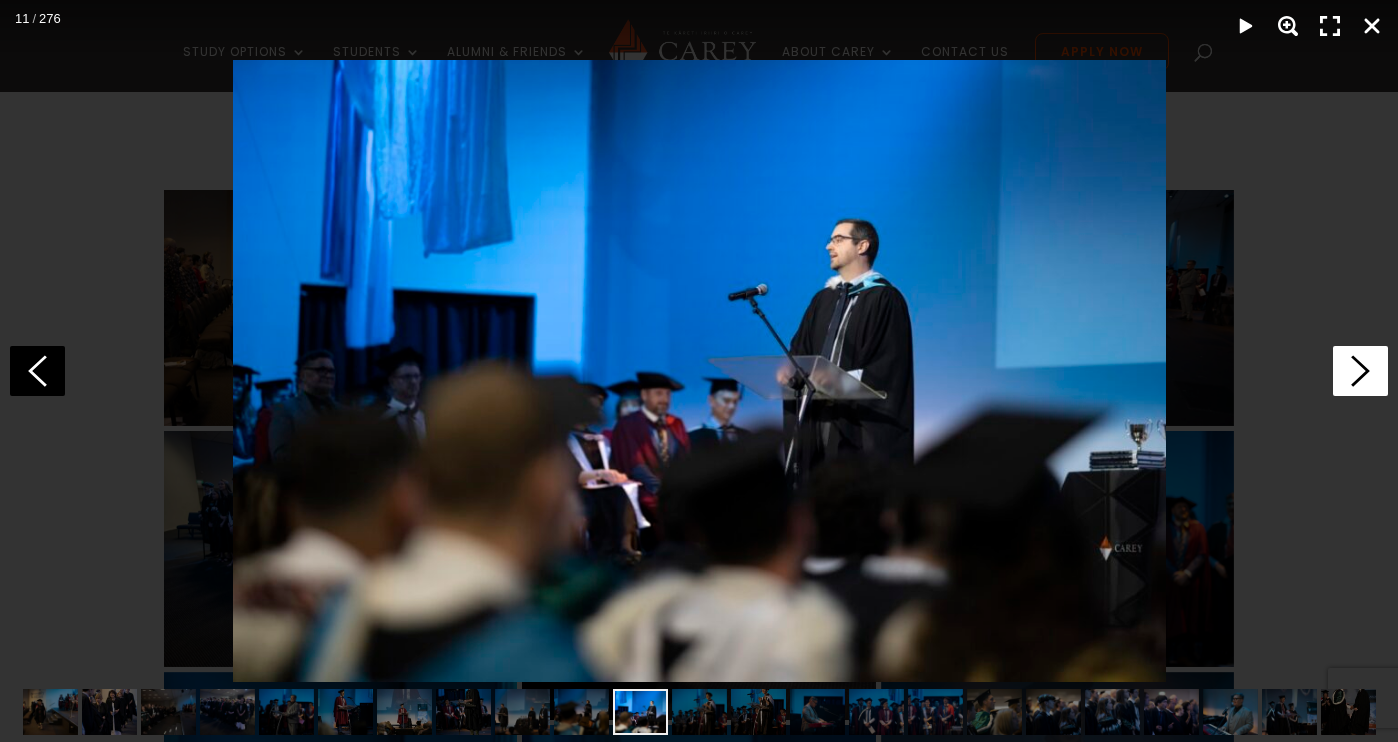 click 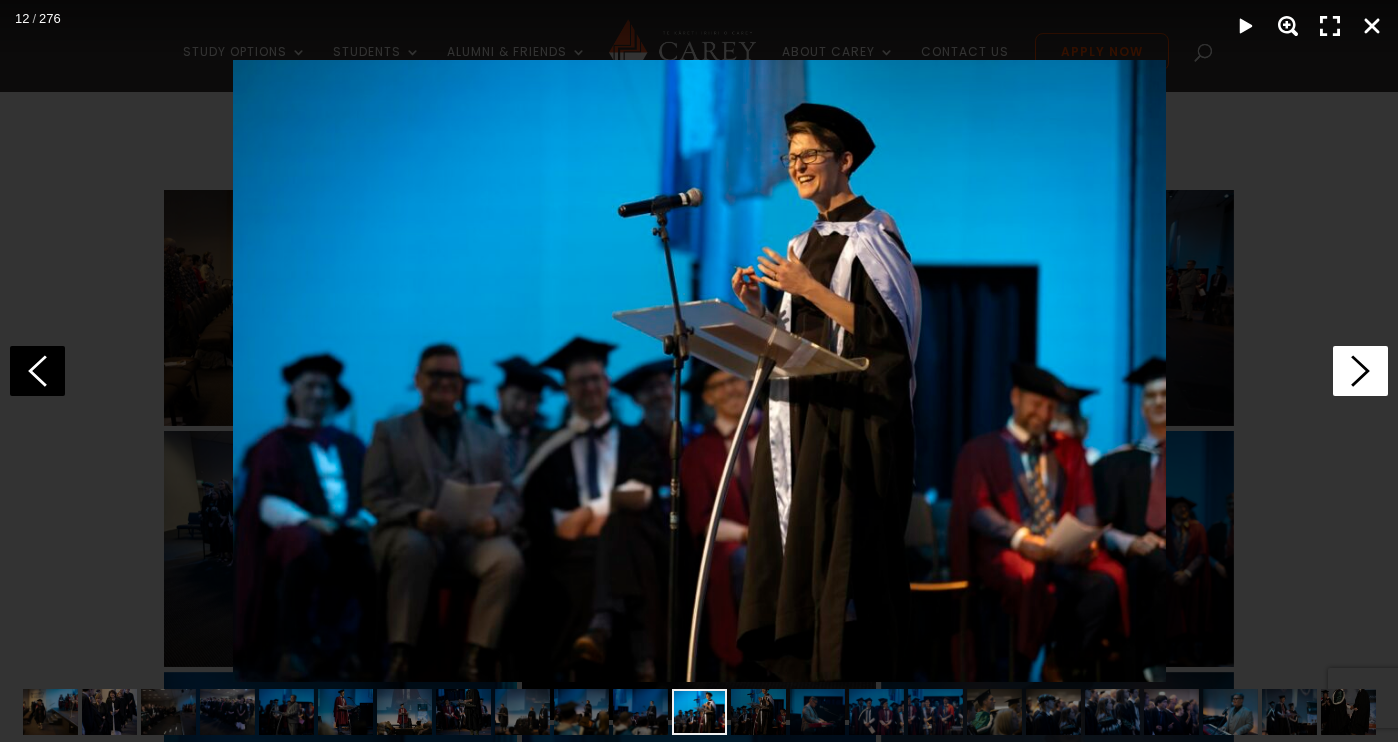 click 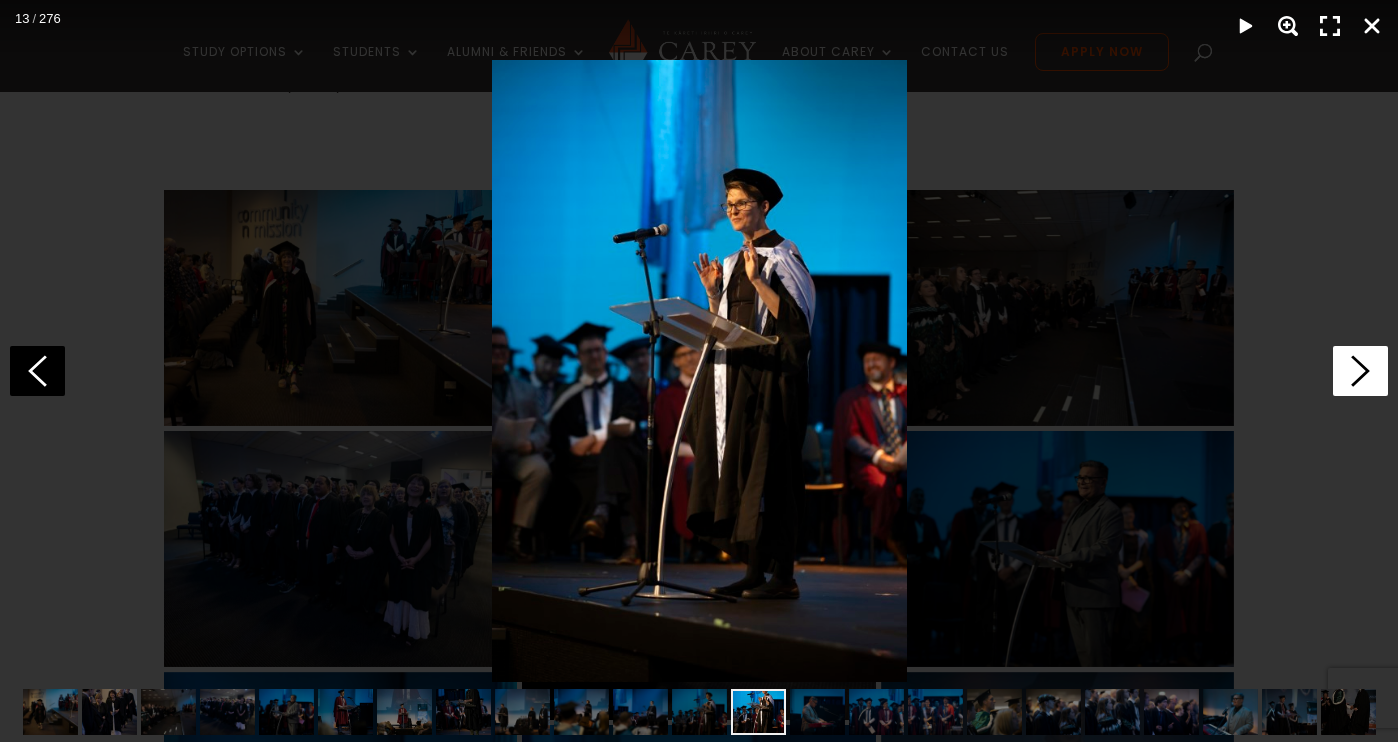 click 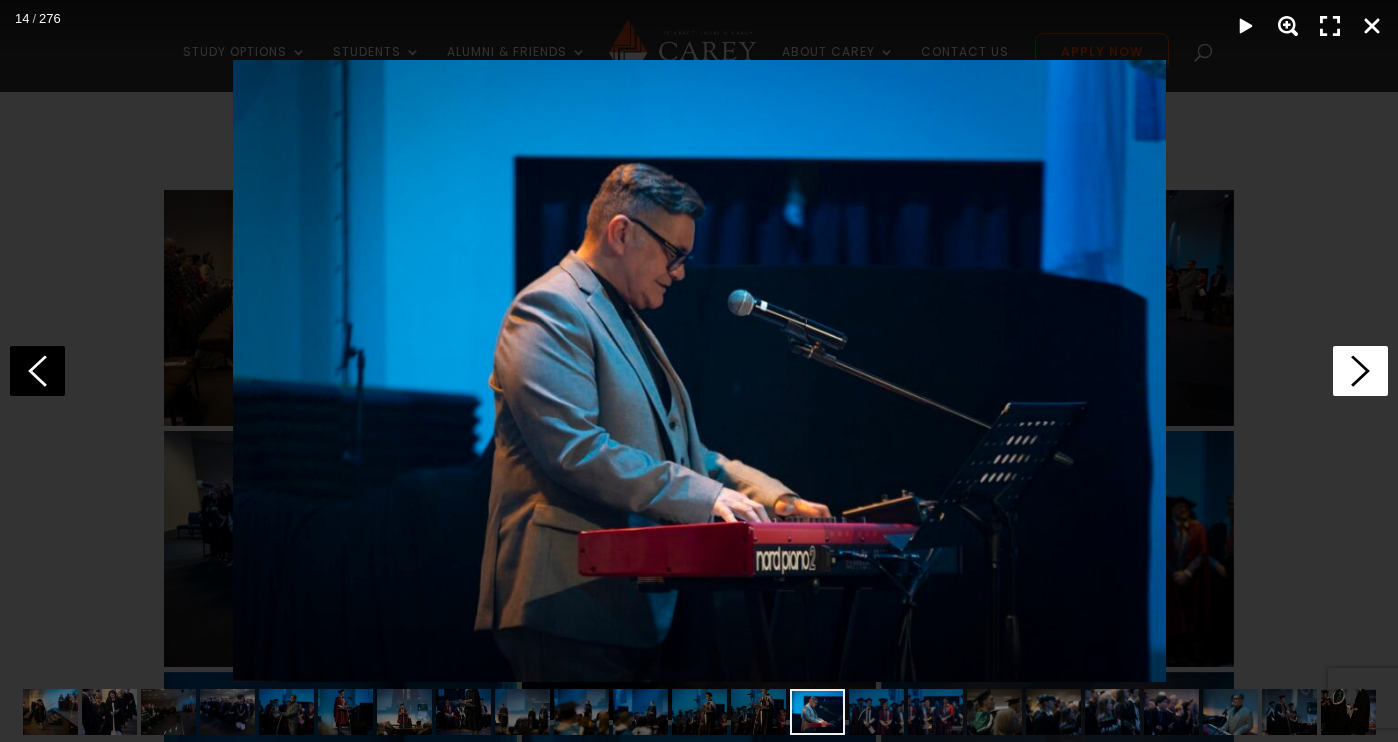 click 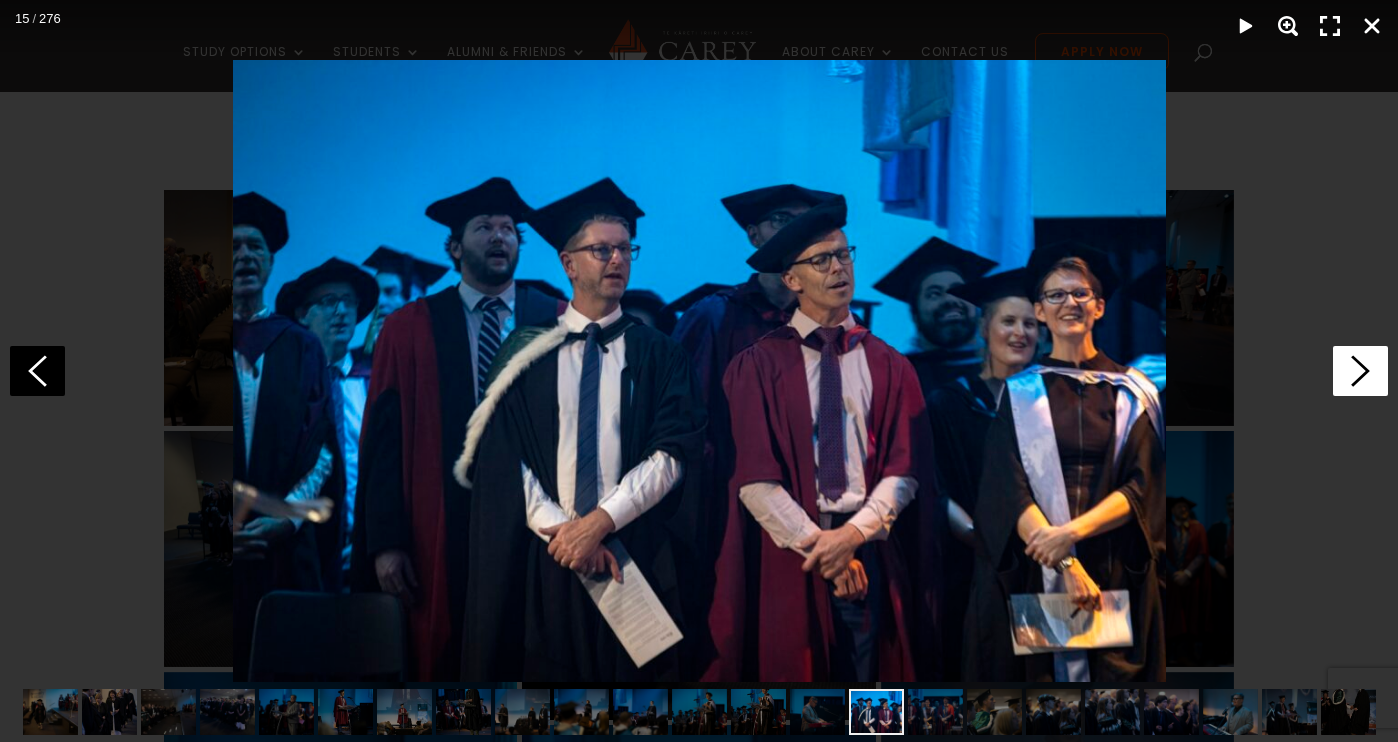 click 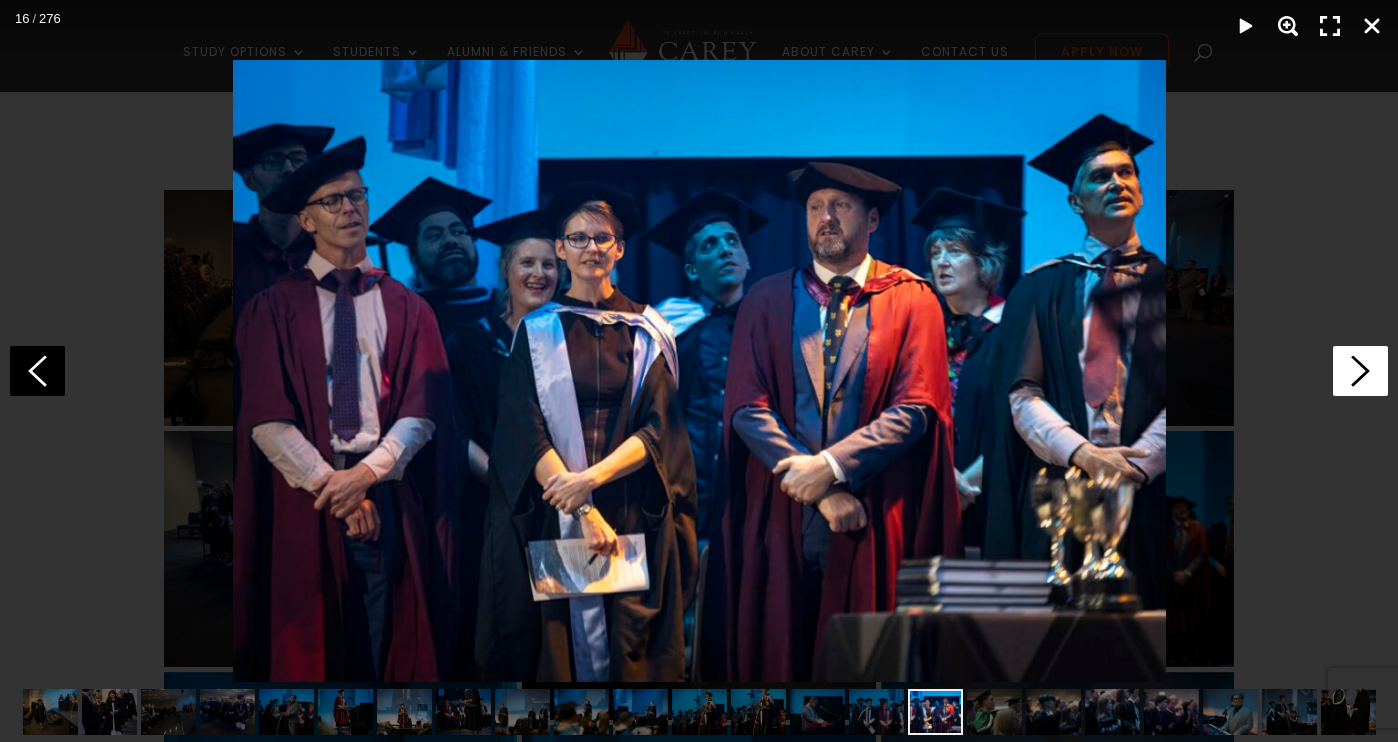 click 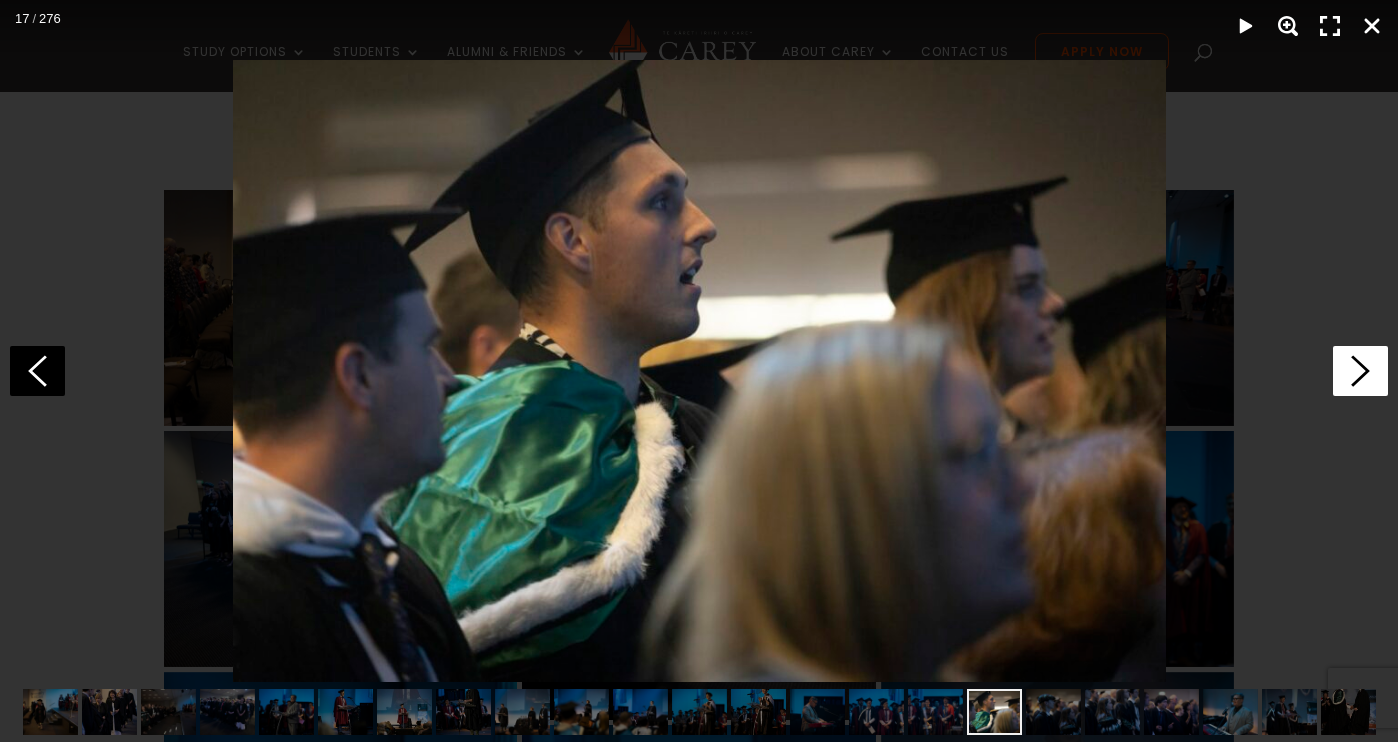 click 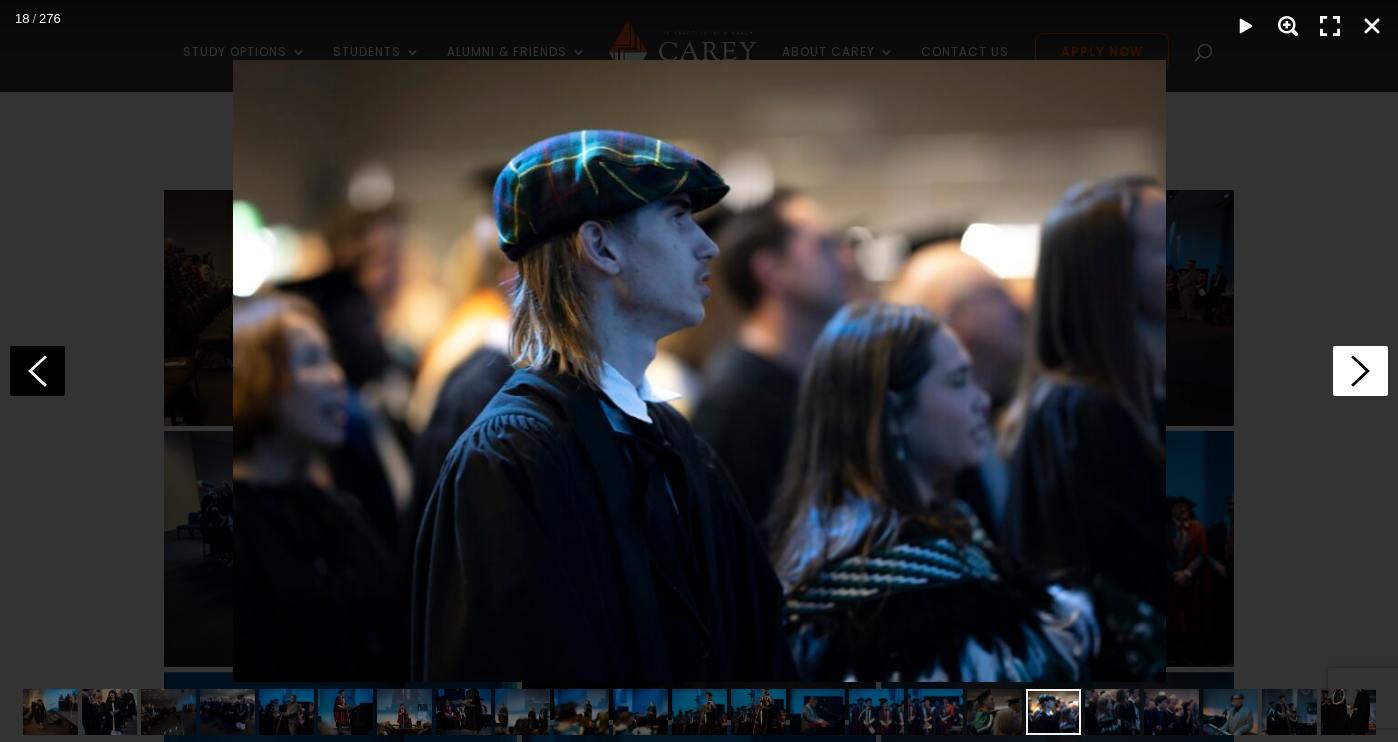 click 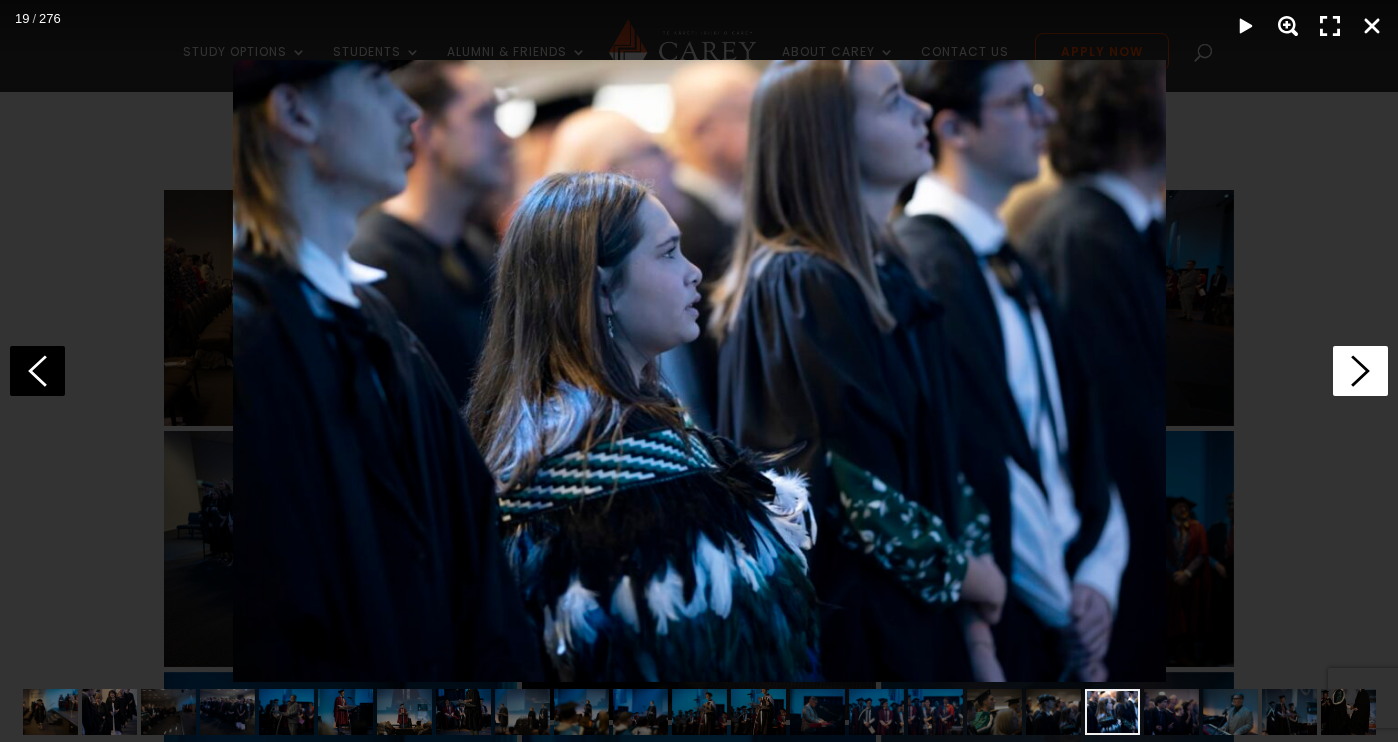 click 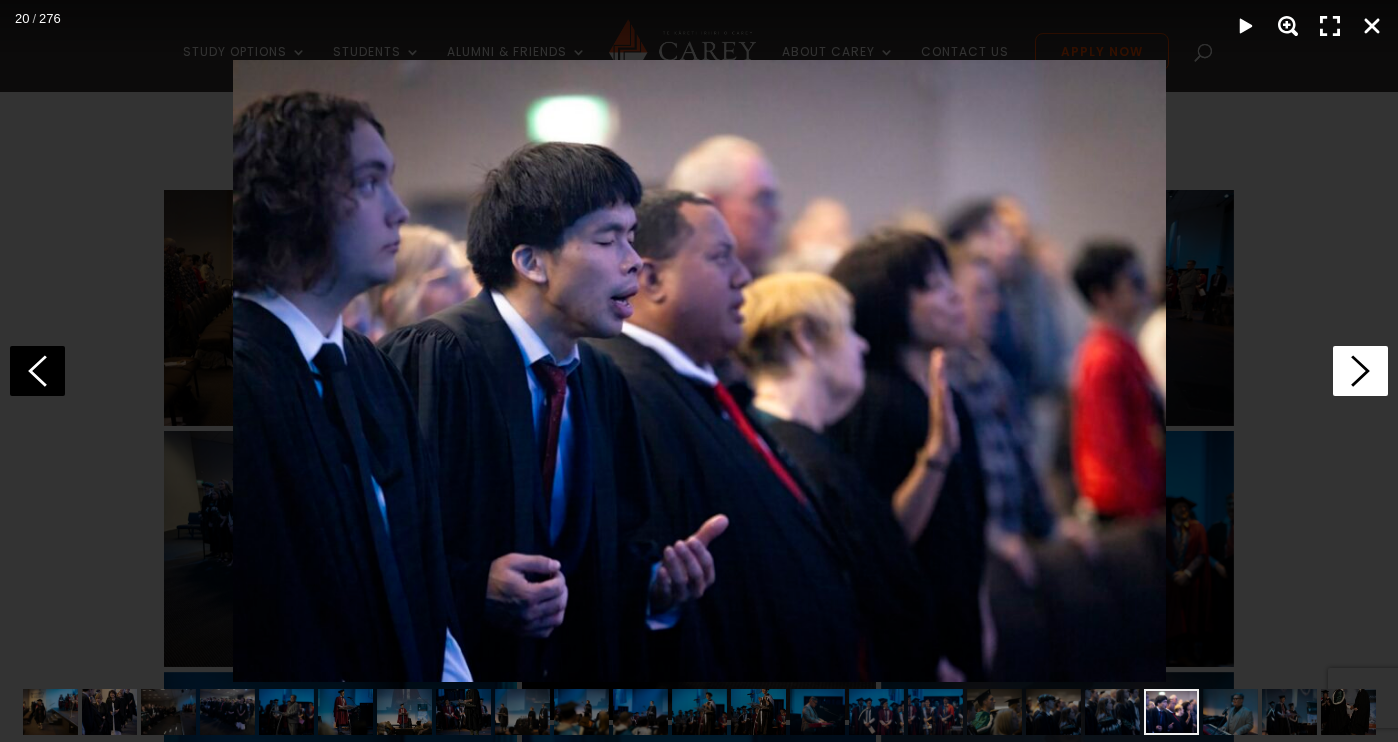 click 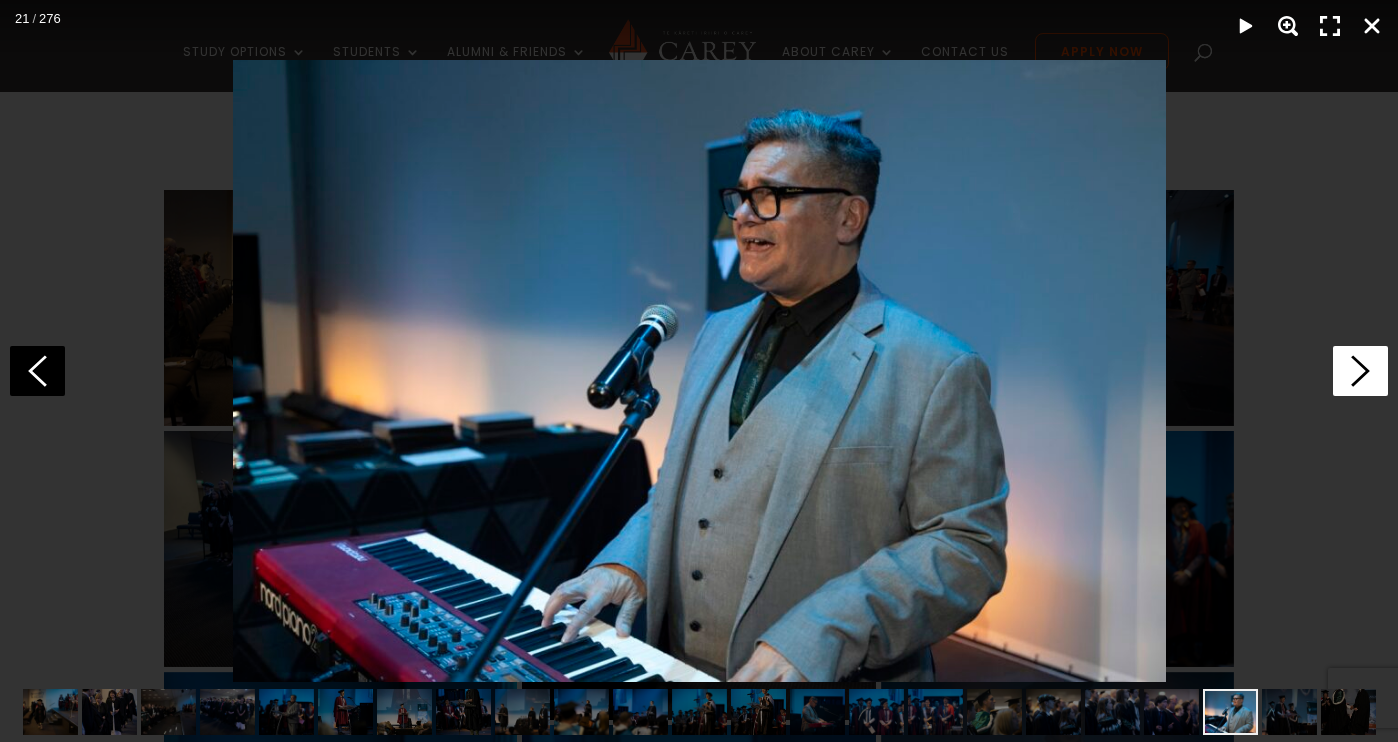 click 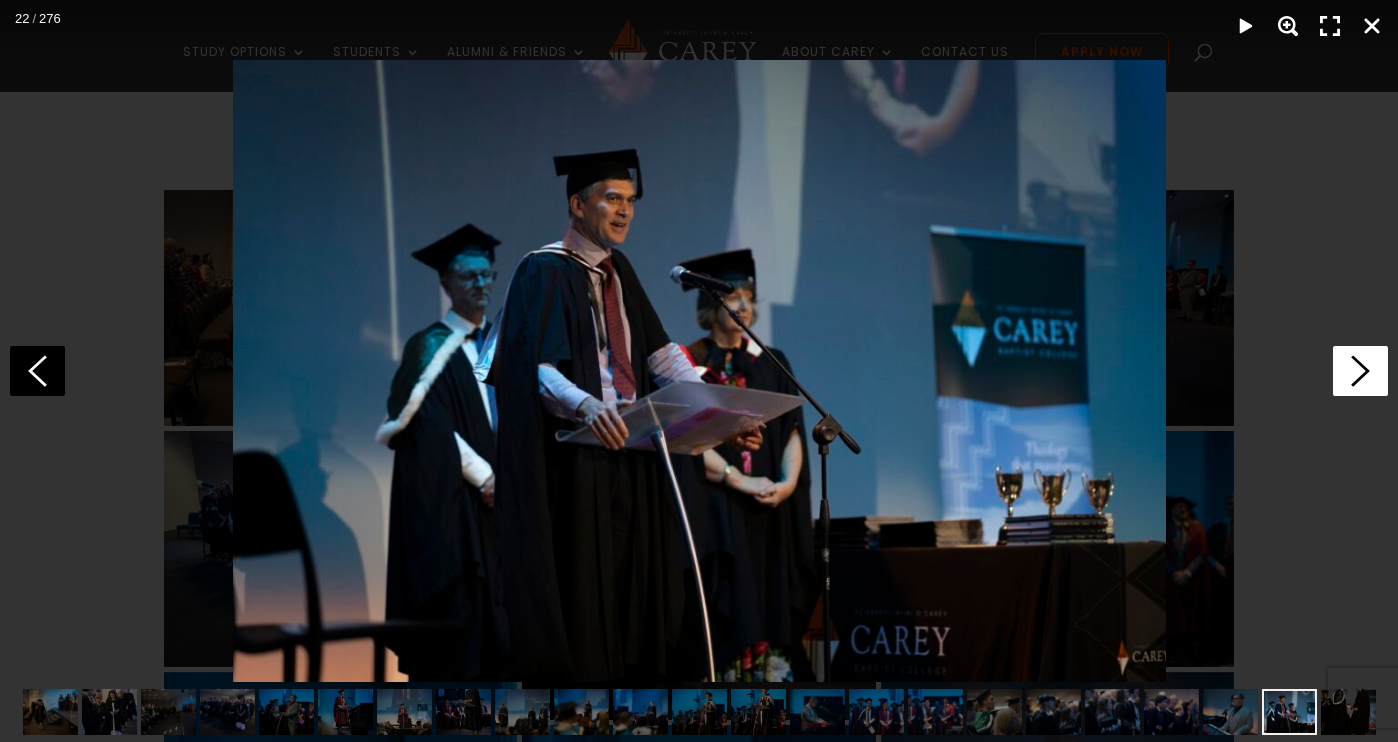 click 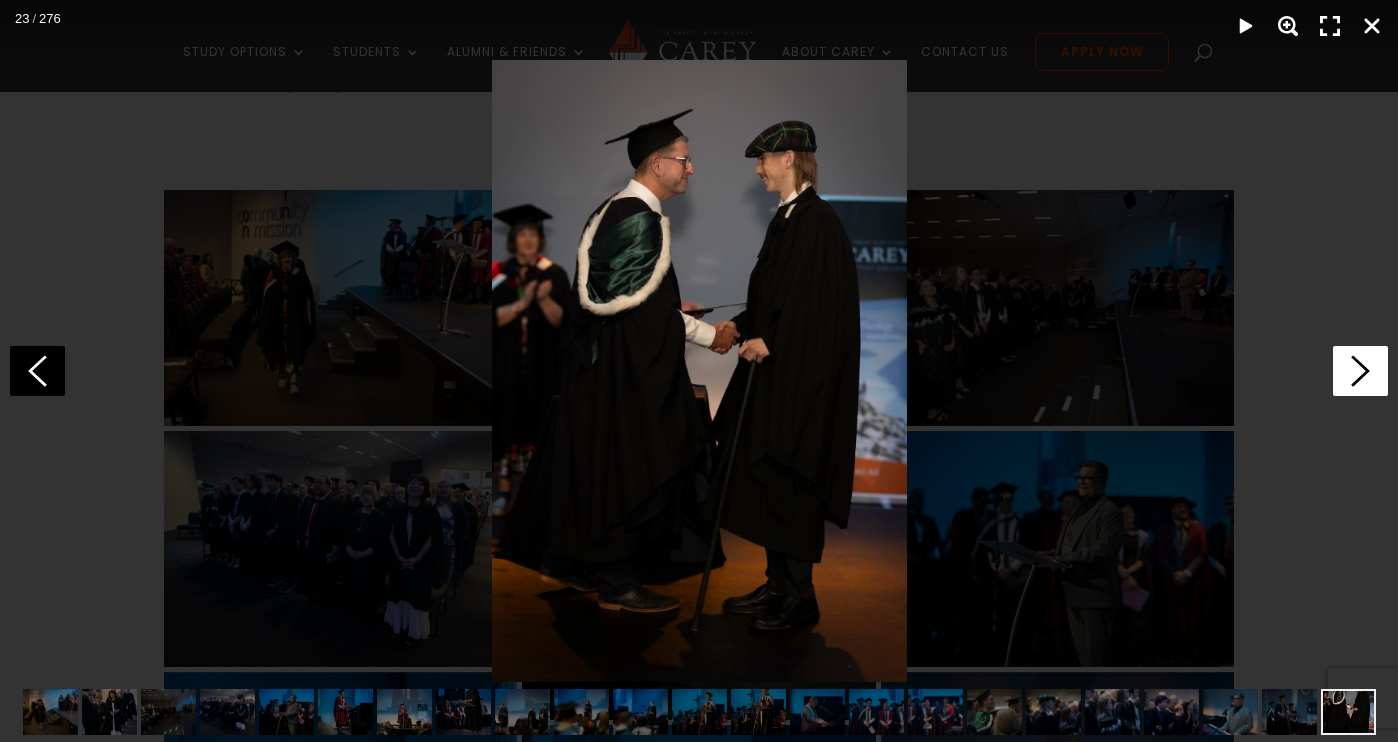 click 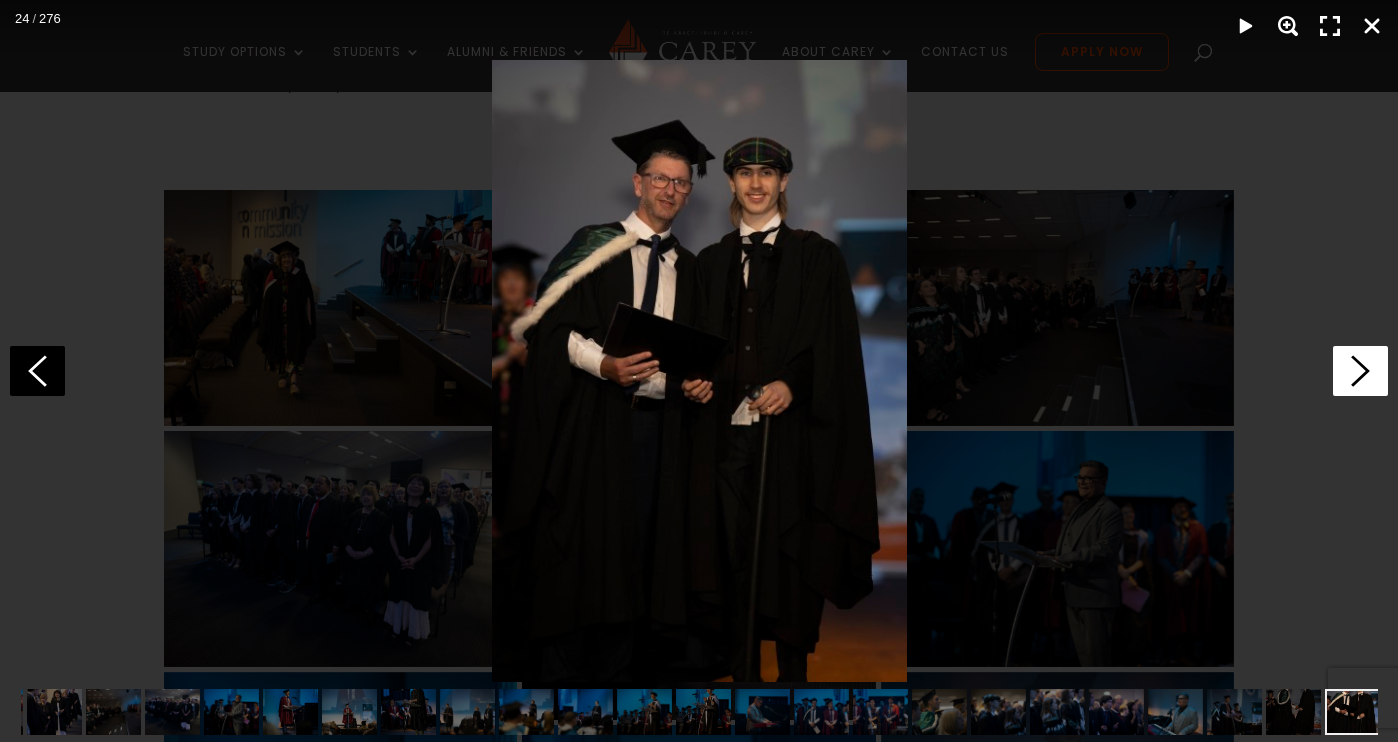 click 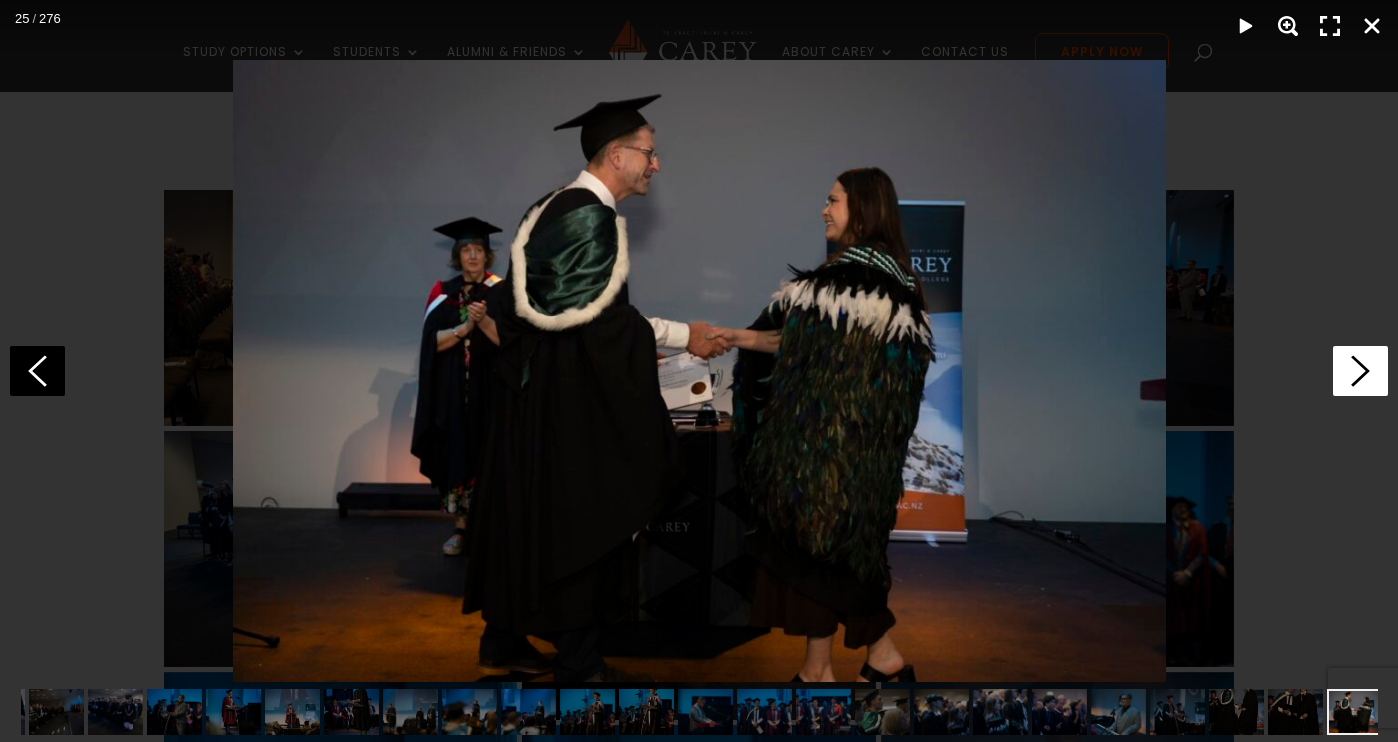 click 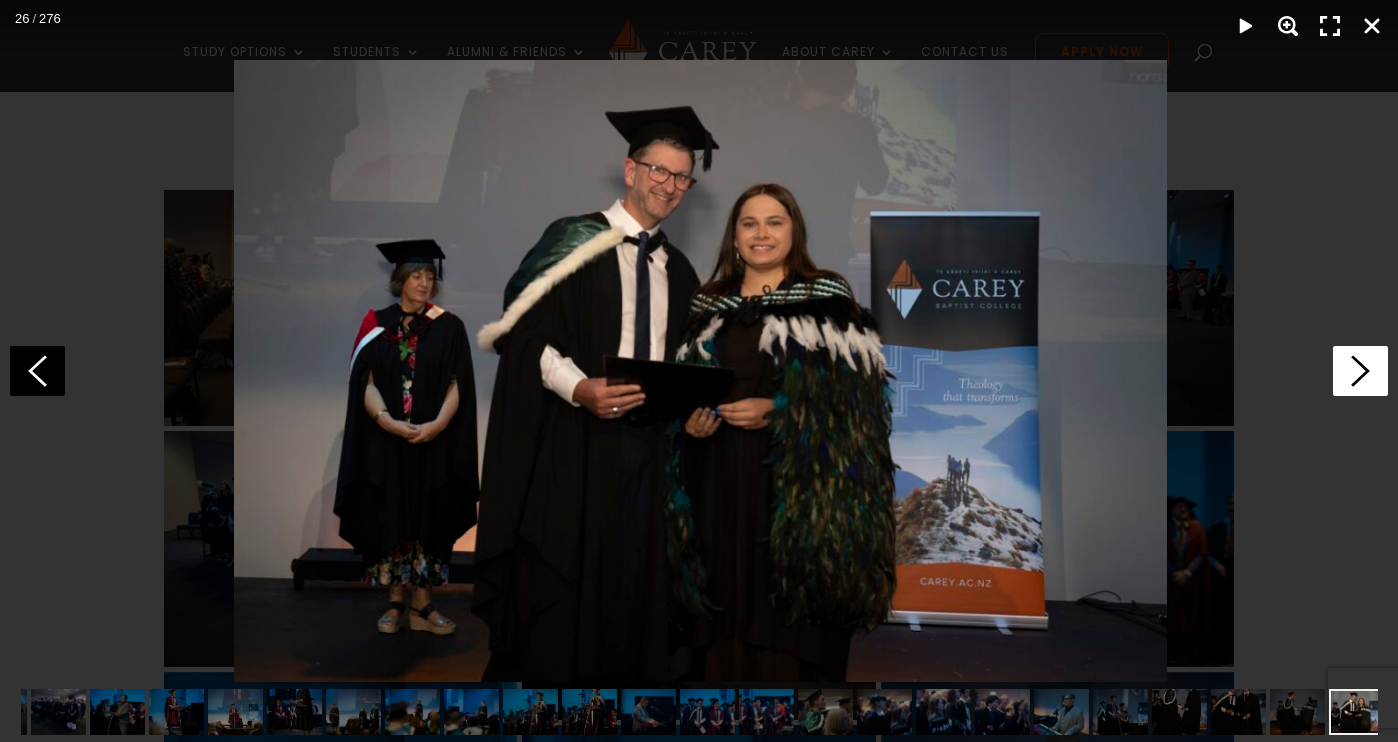 click 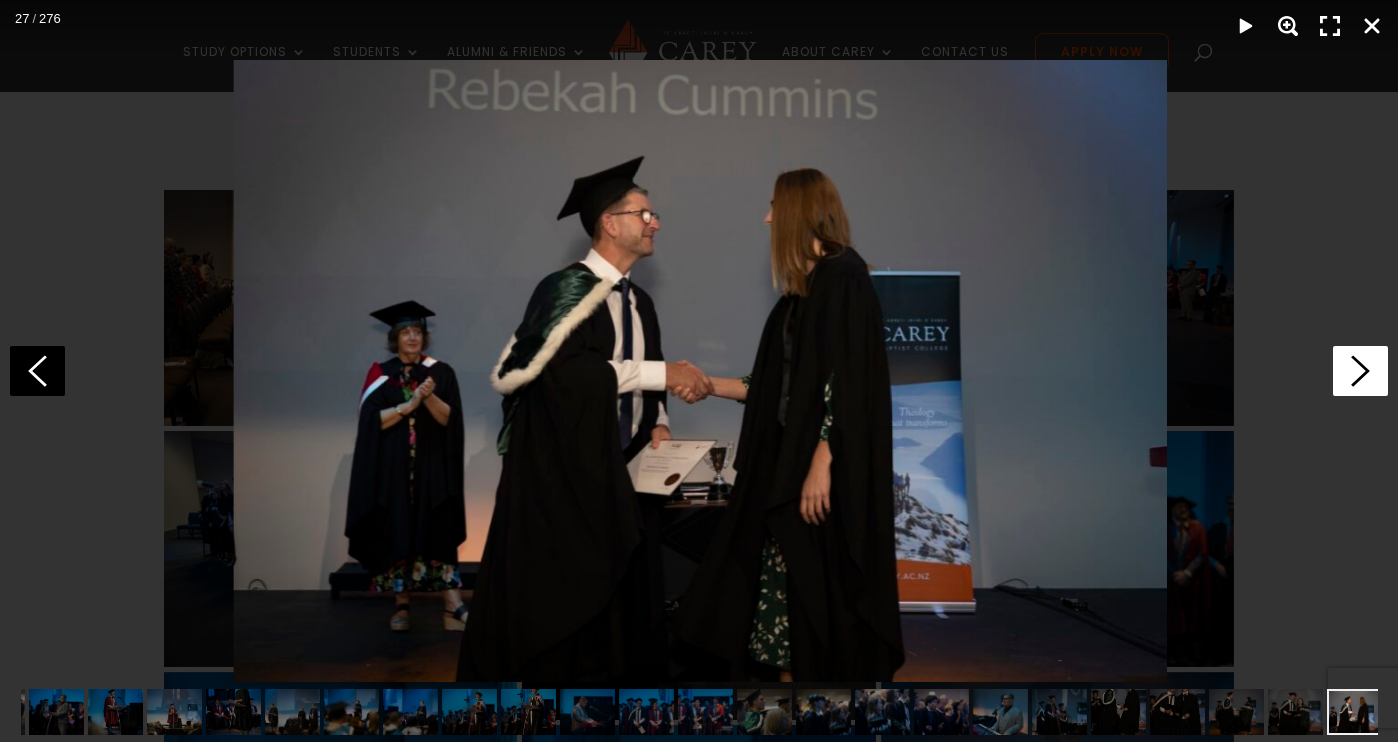 click 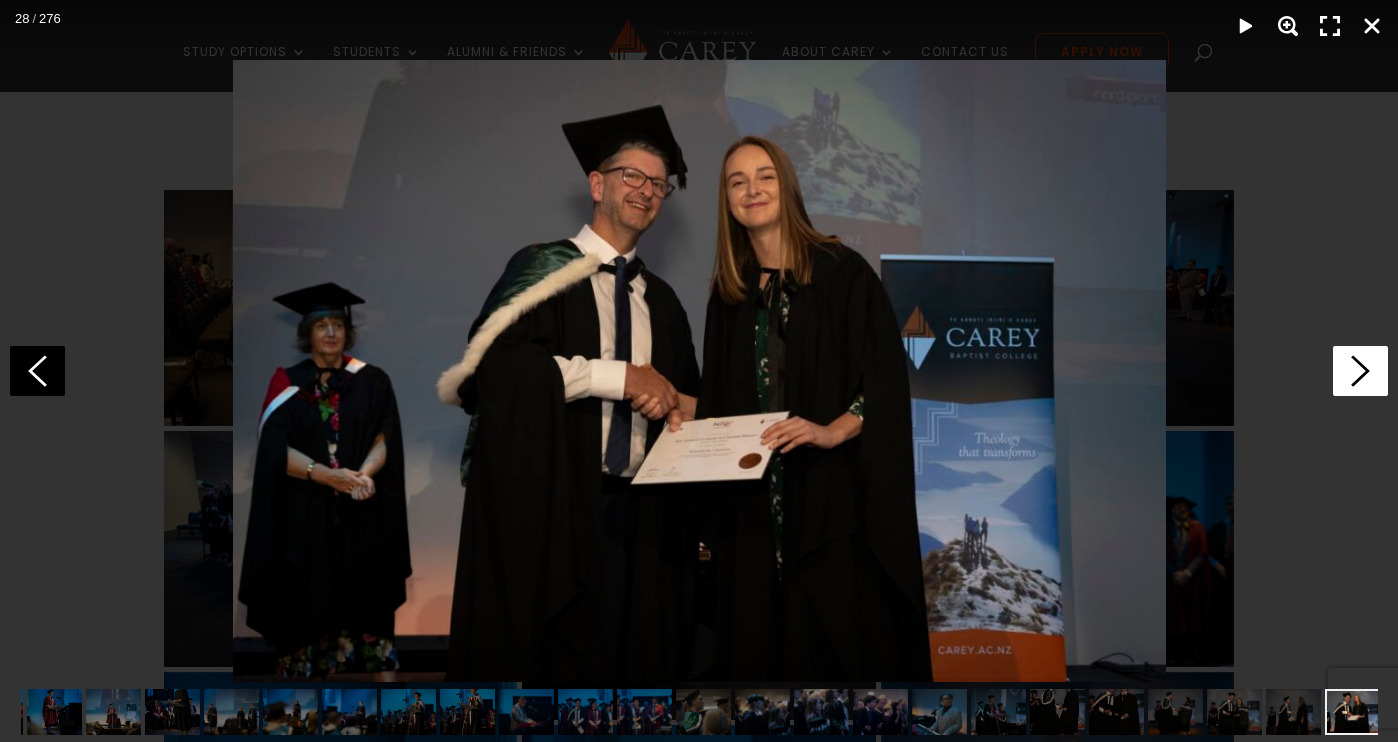 click 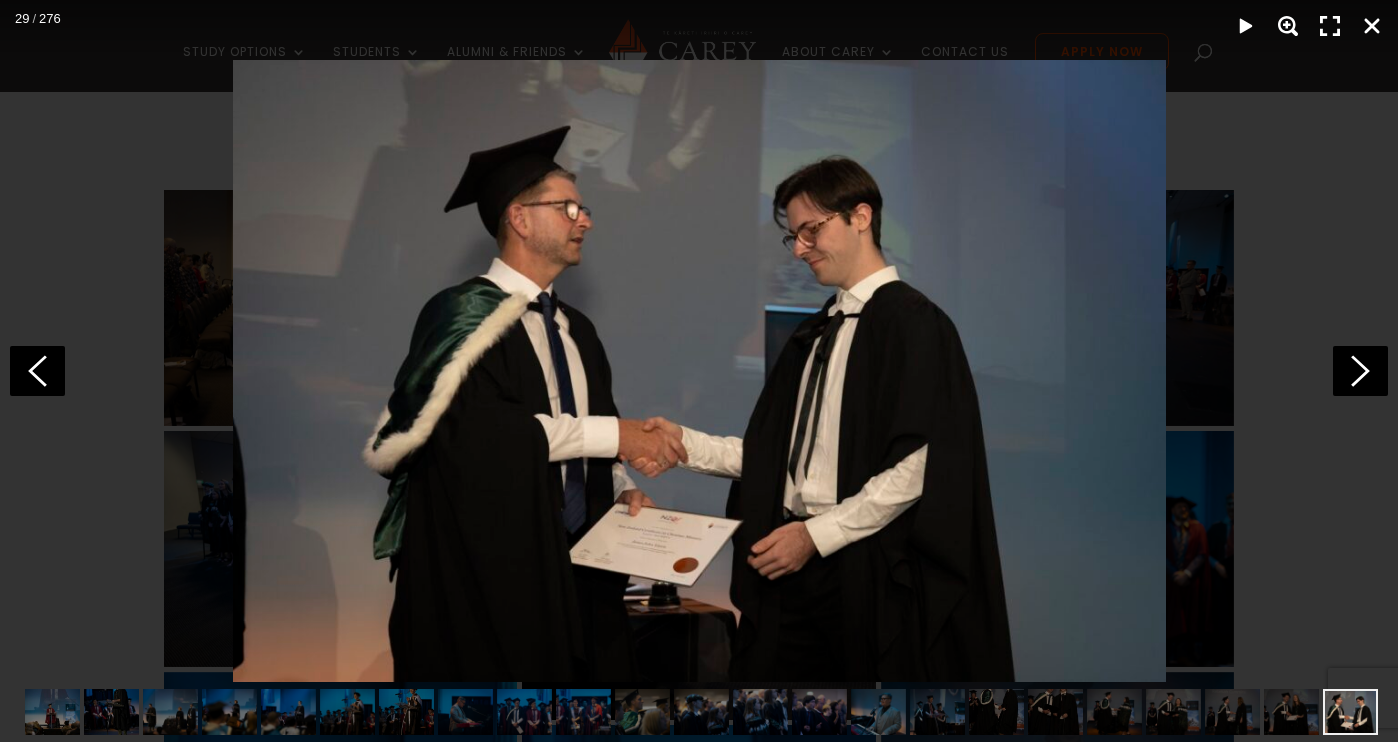 scroll, scrollTop: 0, scrollLeft: 354, axis: horizontal 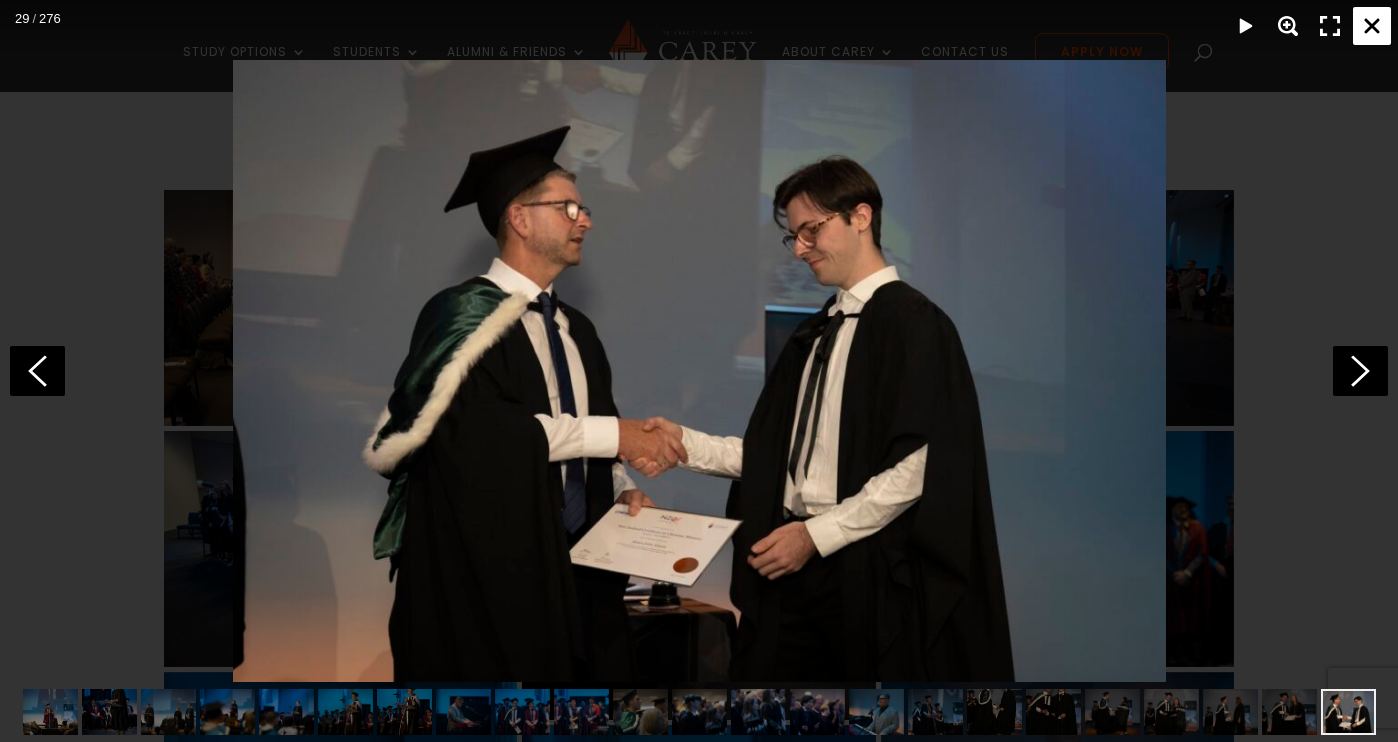 click at bounding box center (1372, 26) 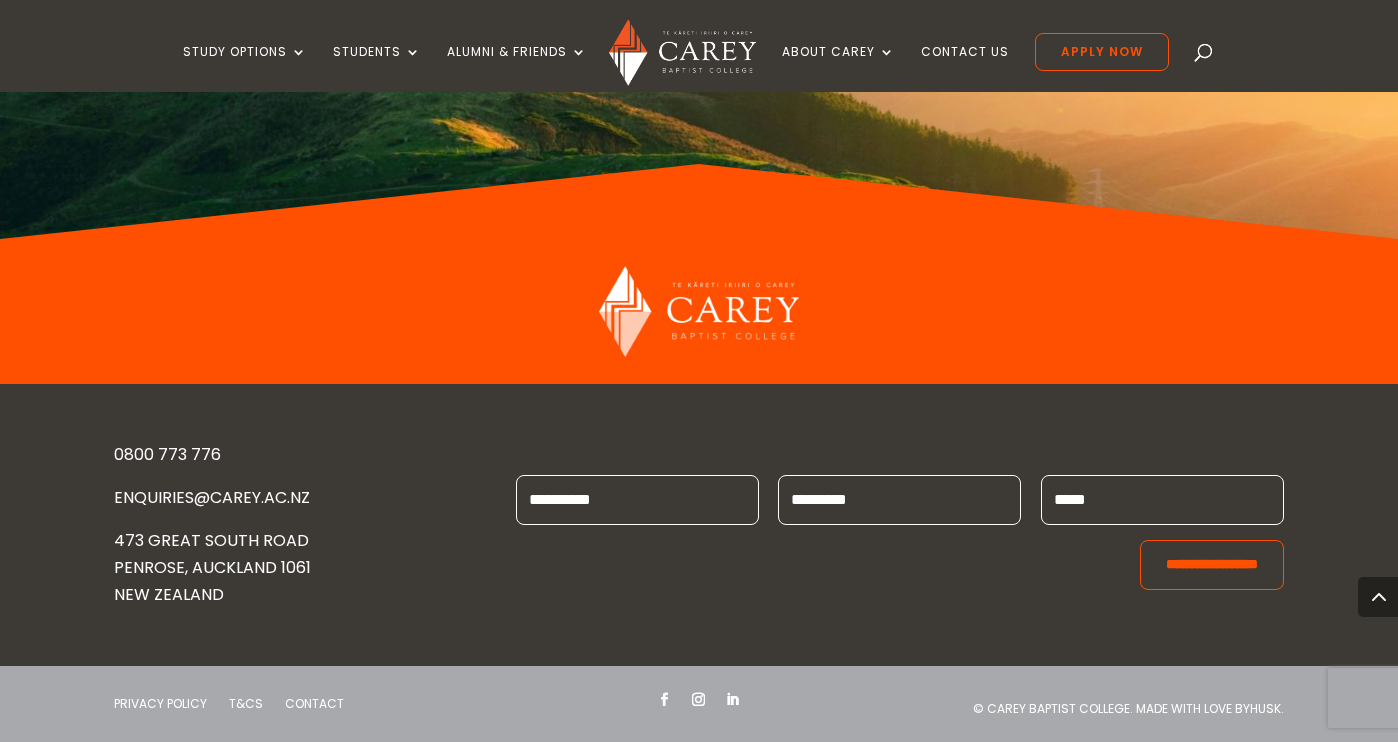 scroll, scrollTop: 9695, scrollLeft: 0, axis: vertical 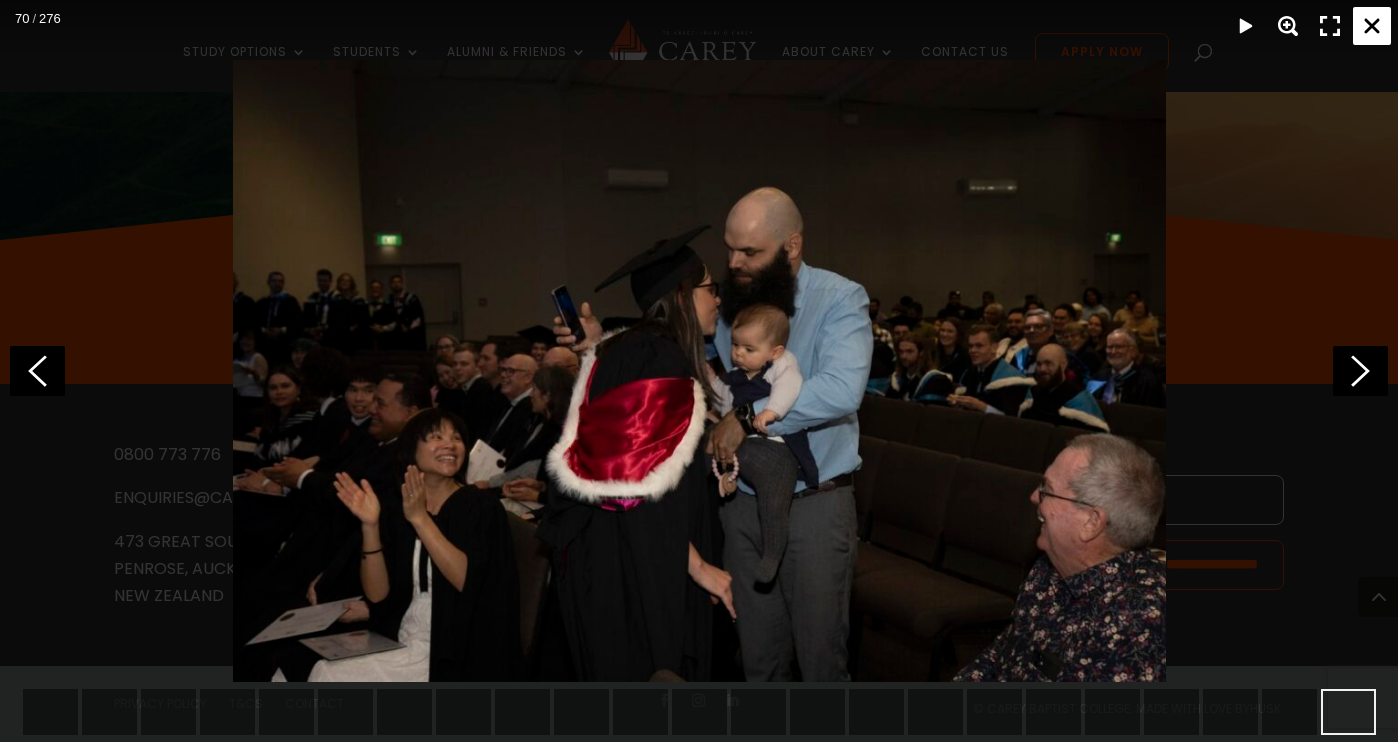 click at bounding box center [1372, 26] 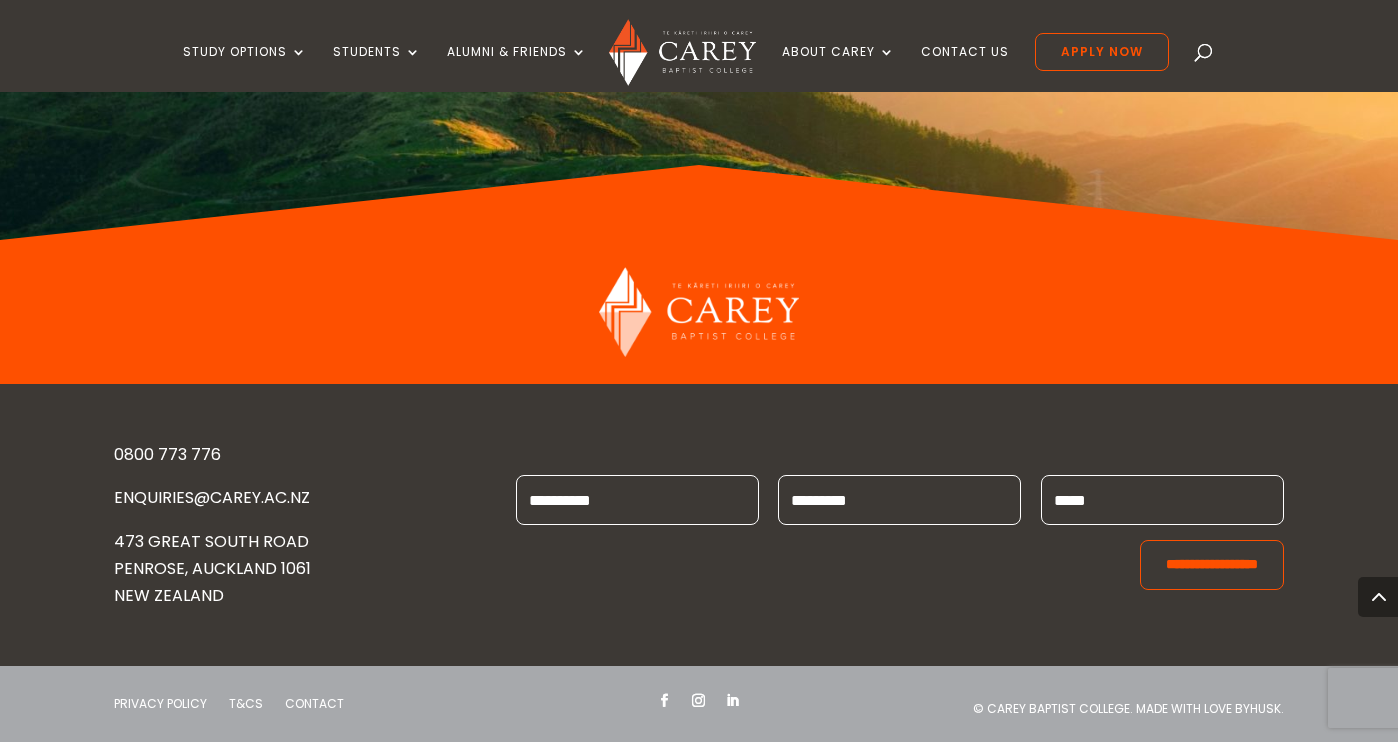 scroll, scrollTop: 33085, scrollLeft: 0, axis: vertical 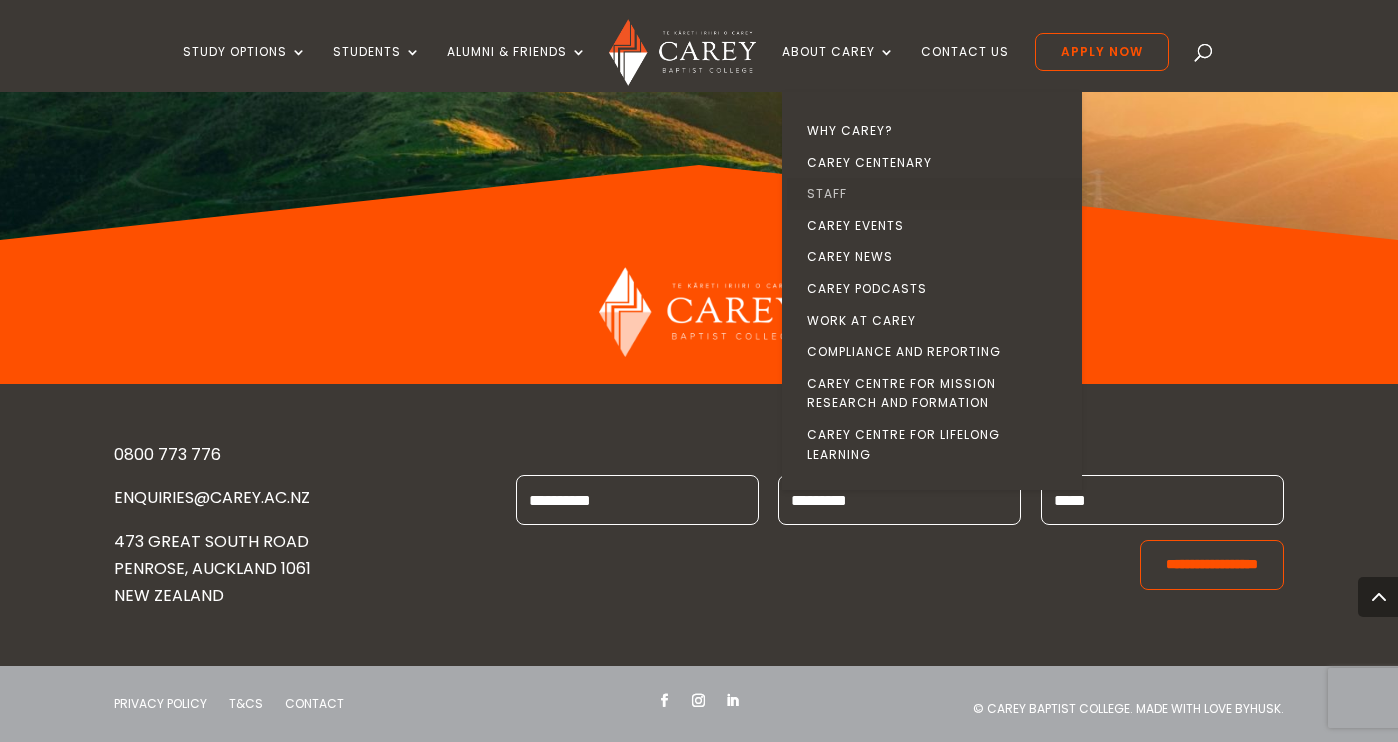 click on "Staff" at bounding box center (937, 194) 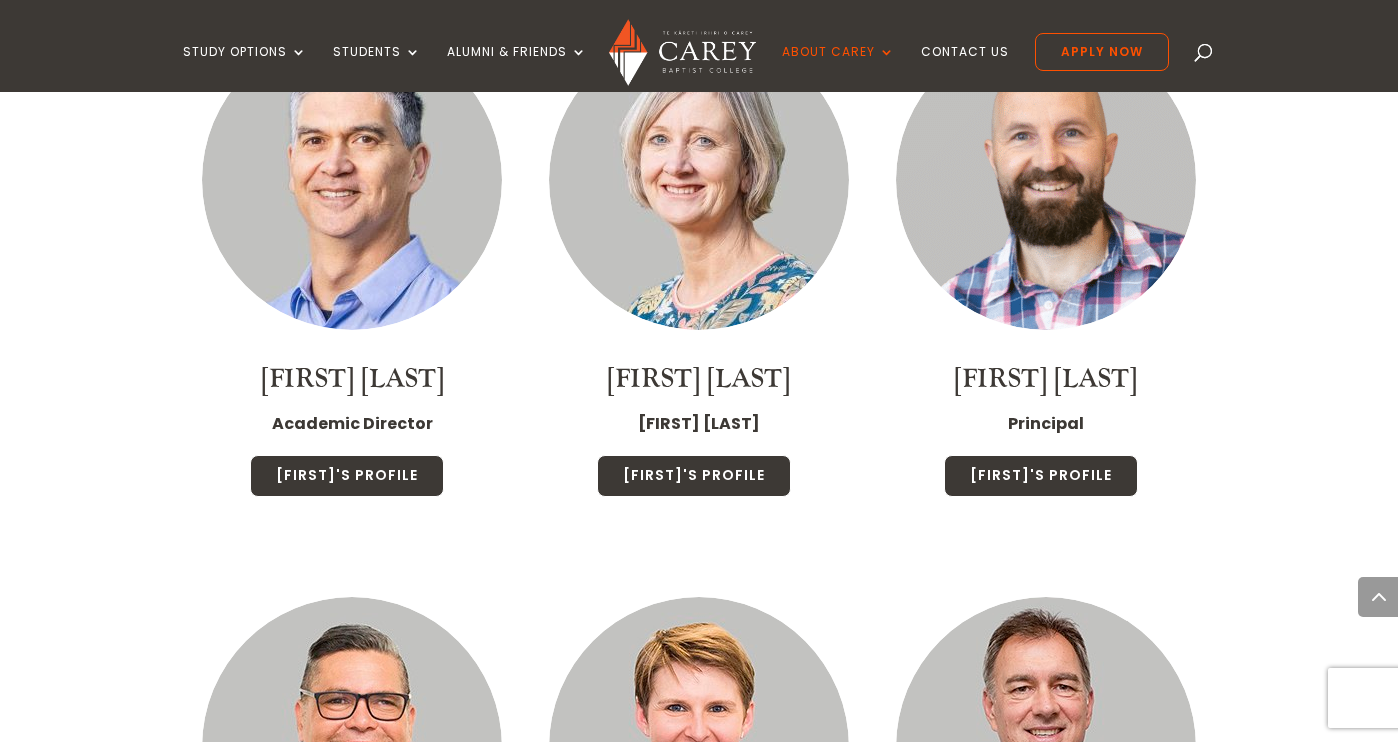 scroll, scrollTop: 2391, scrollLeft: 0, axis: vertical 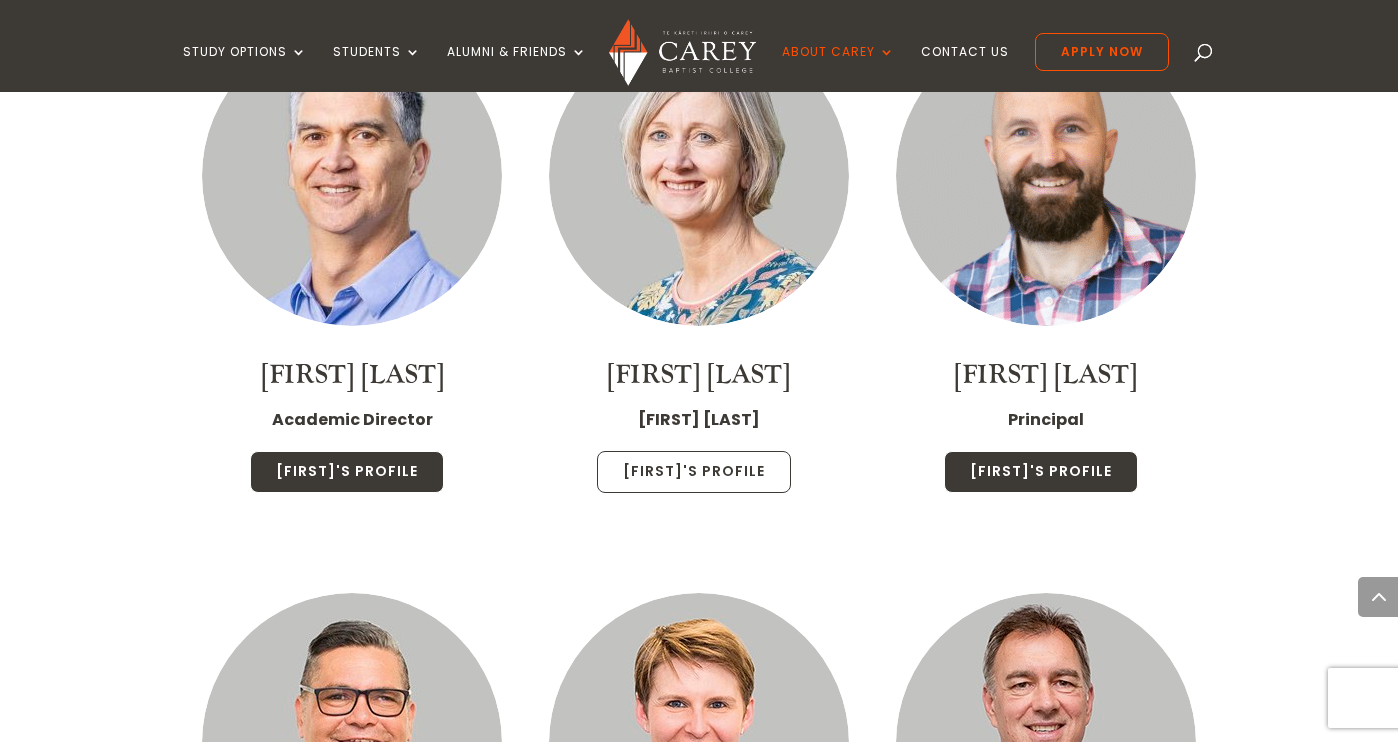 click on "[FIRST]'s Profile" at bounding box center [694, 472] 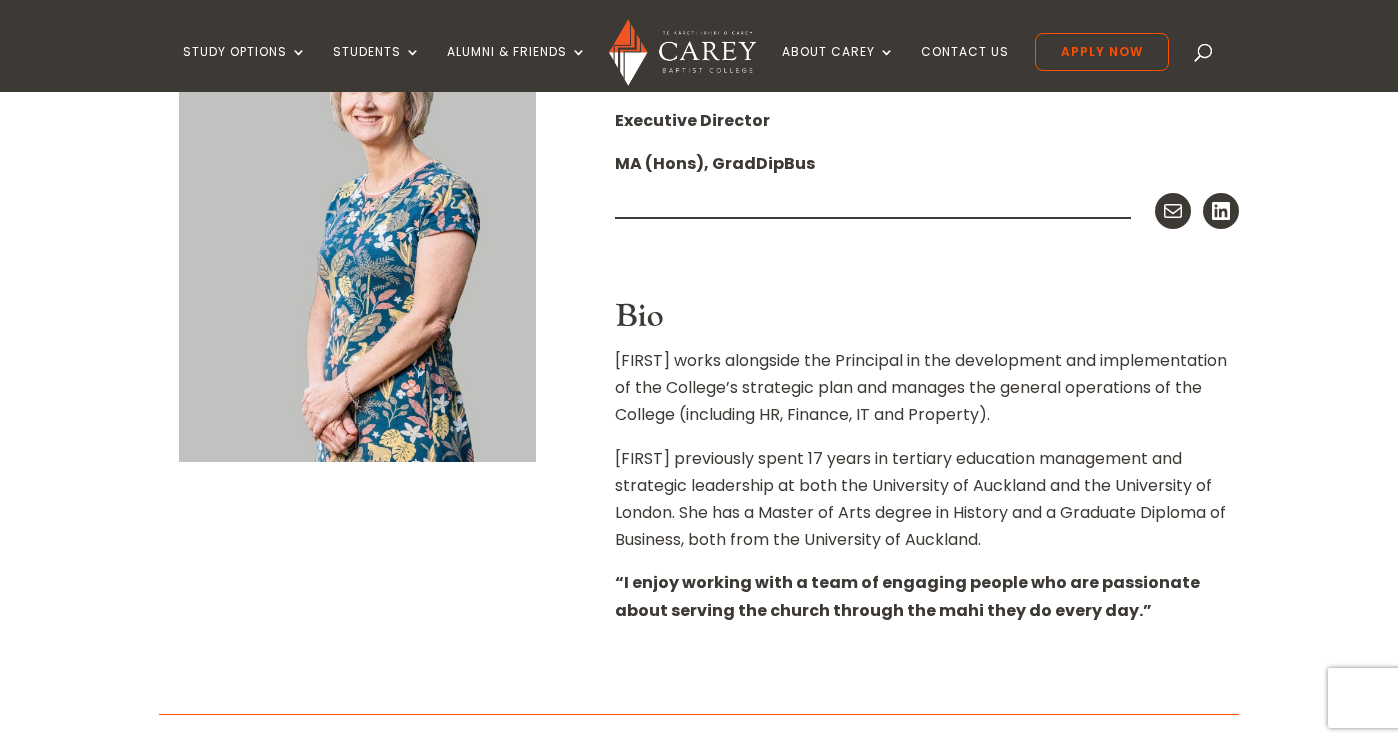 scroll, scrollTop: 658, scrollLeft: 0, axis: vertical 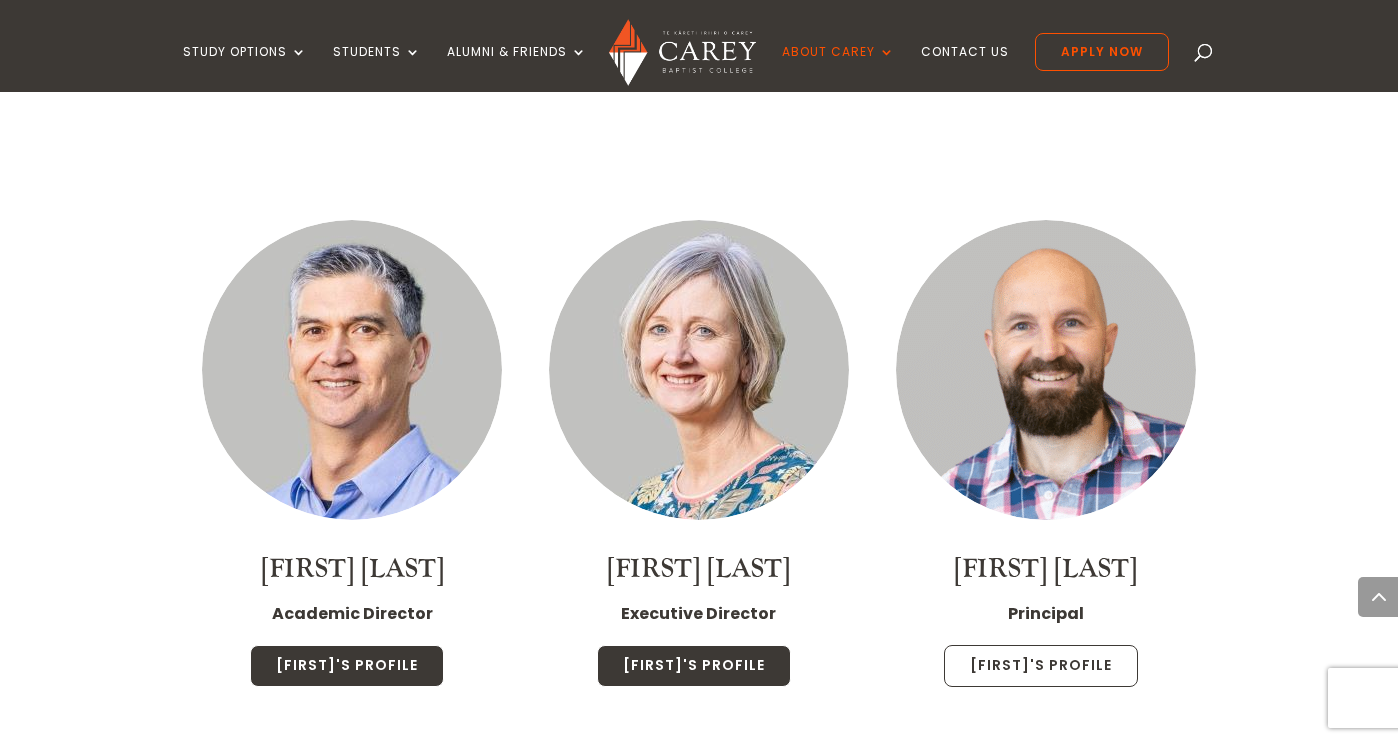 click on "Paul's Profile" at bounding box center [1041, 666] 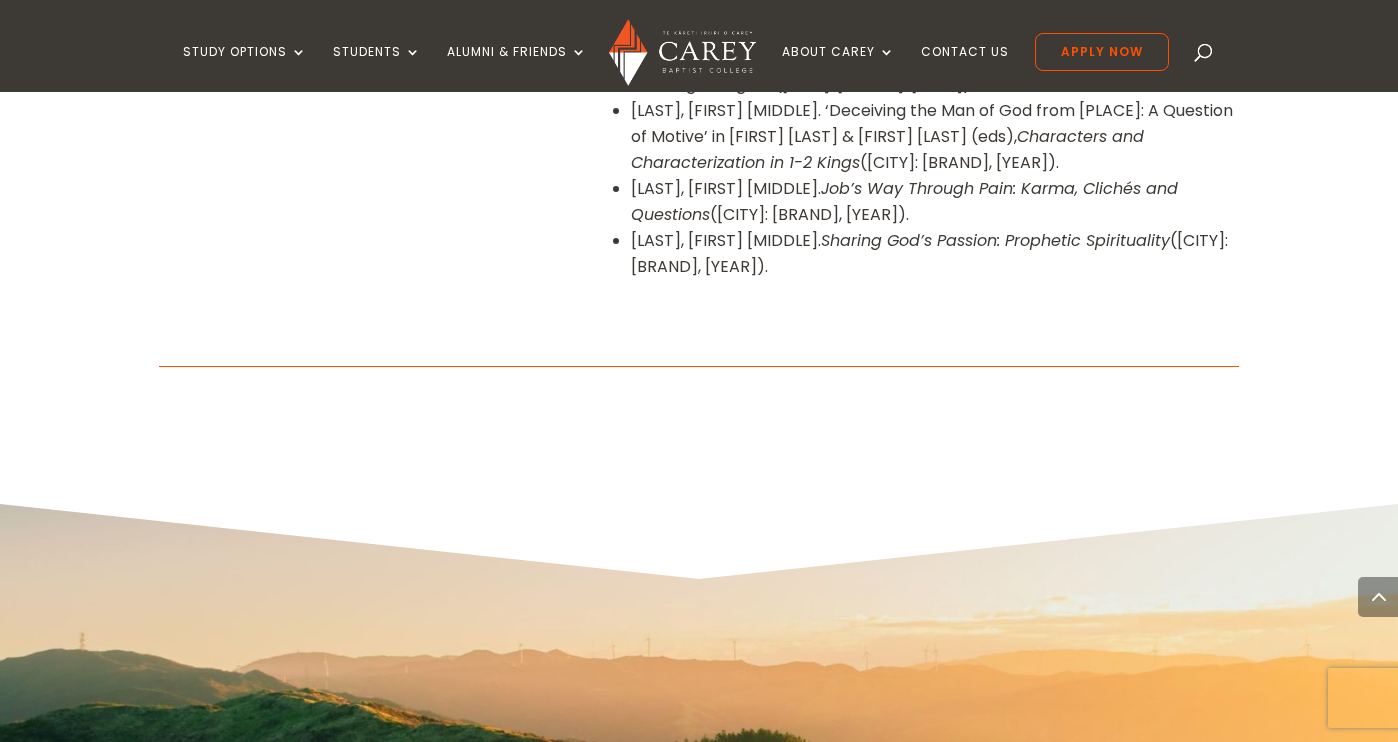 scroll, scrollTop: 2188, scrollLeft: 0, axis: vertical 